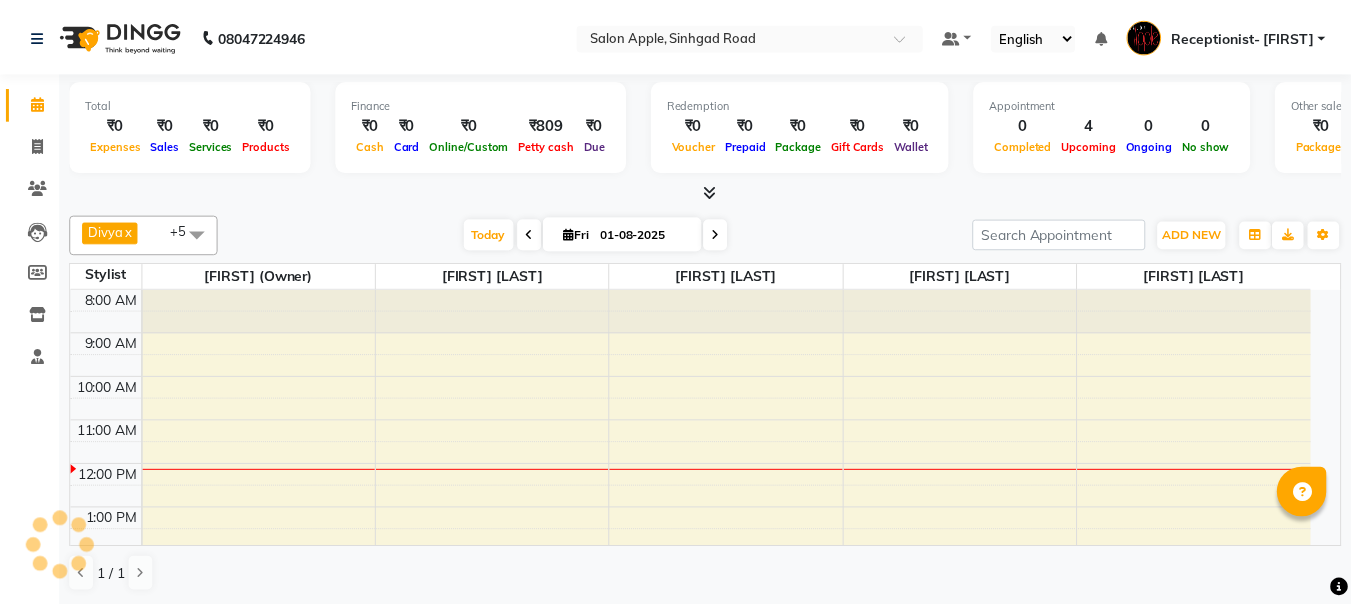 scroll, scrollTop: 0, scrollLeft: 0, axis: both 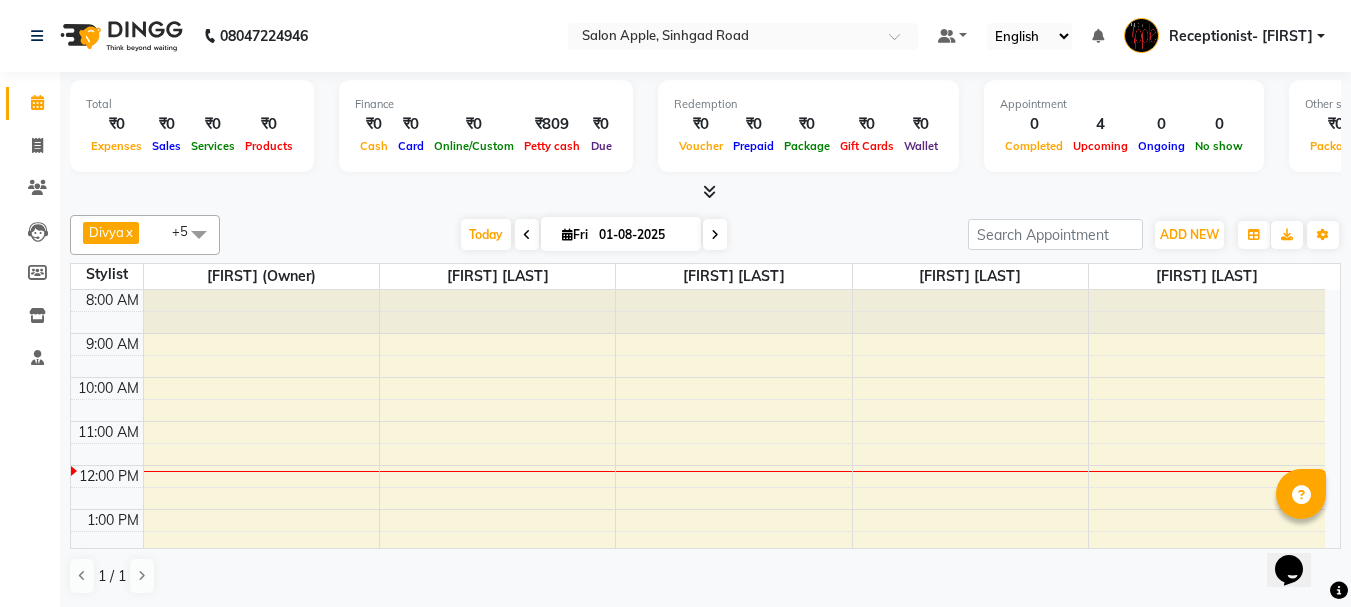click on "[TIME] [TIME] [TIME] [TIME] [TIME] [TIME] [TIME] [TIME] [TIME] [TIME] [TIME] [TIME] [TIME]             [FIRST] [LAST], TK01, [TIME]-[TIME], 3G (stripless)brazilian wax - Under arms - Female             [FIRST] [LAST], TK01, [TIME]-[TIME], Pedicure - Classic pedicure - Female             [FIRST] [LAST], TK01, [TIME]-[TIME], Body Massage - Full body massage without steam - Female             [FIRST] [LAST], TK01, [TIME]-[TIME], 2g liposoluble flavoured waxing - Full hands - Female" at bounding box center [698, 575] 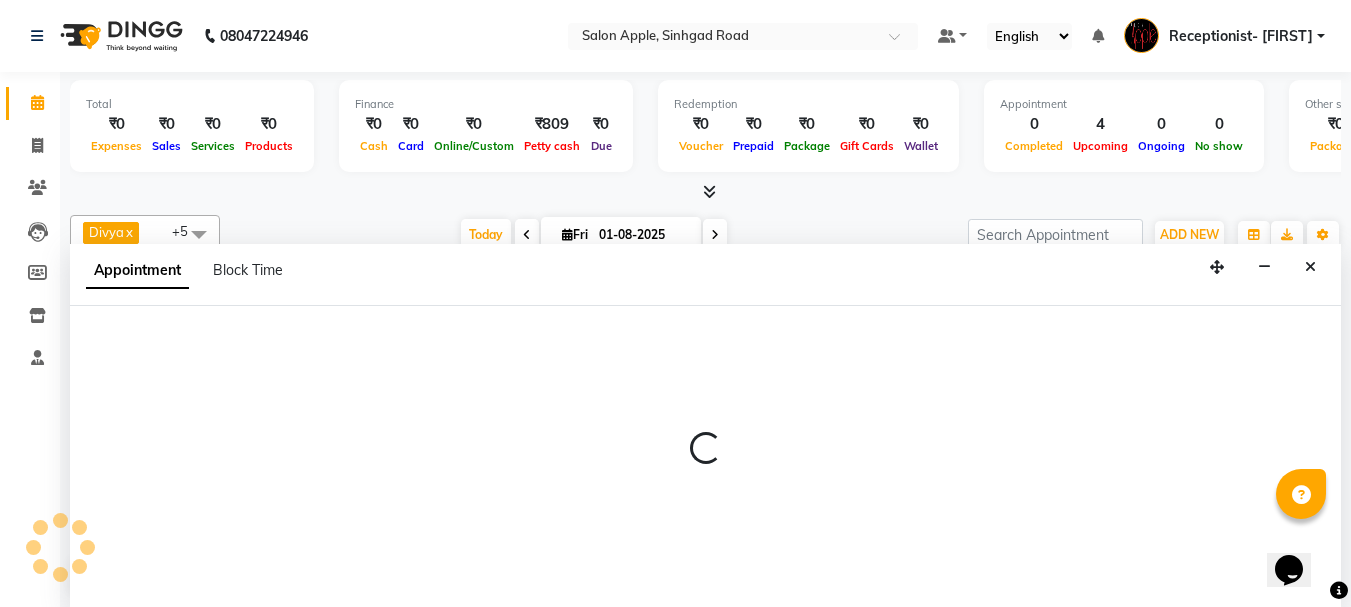 scroll, scrollTop: 1, scrollLeft: 0, axis: vertical 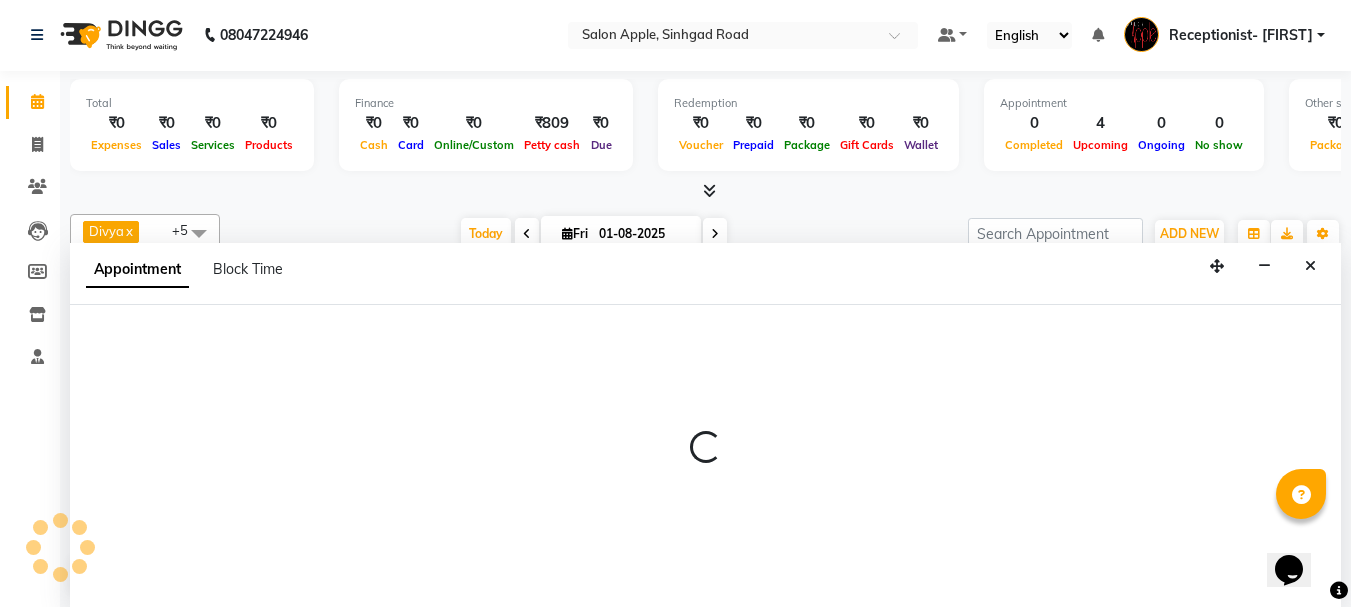 select on "50336" 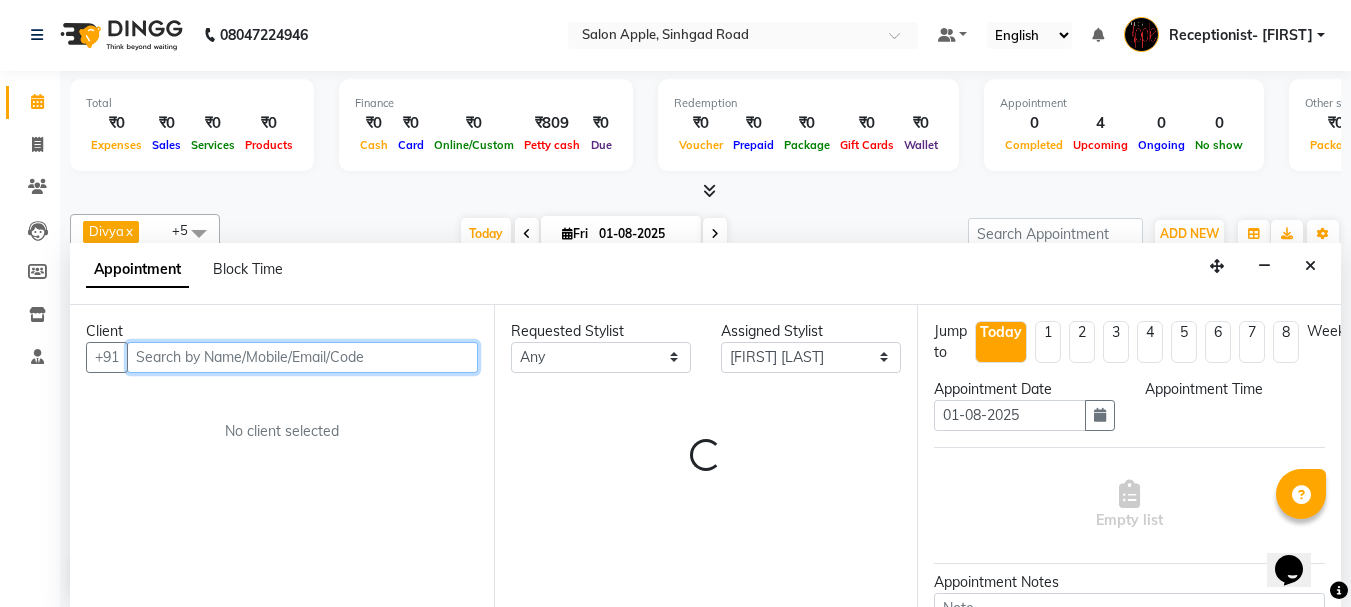 select on "690" 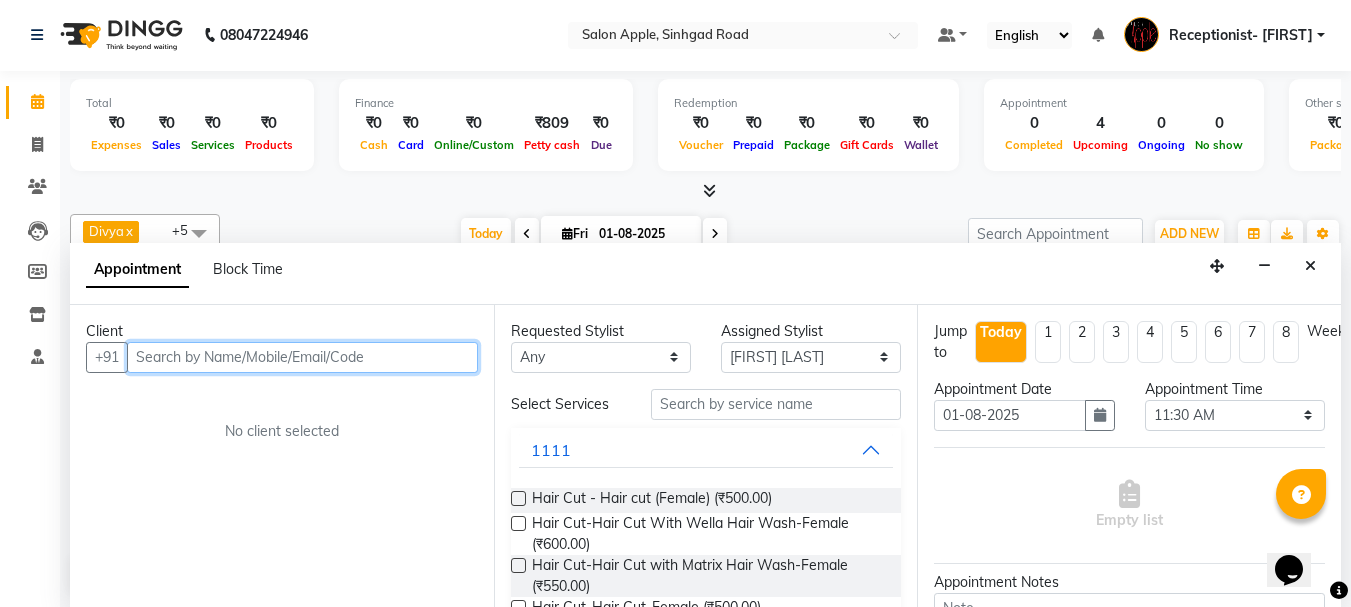 click on "Client +91  No client selected" at bounding box center (282, 456) 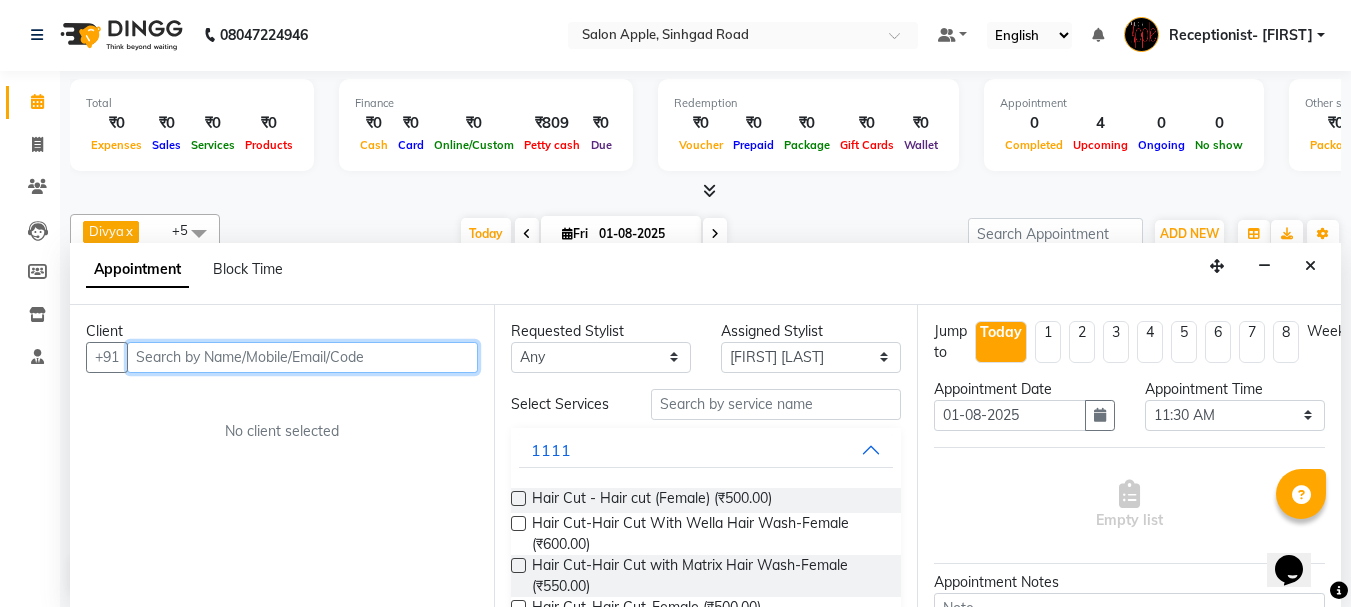 click at bounding box center (302, 357) 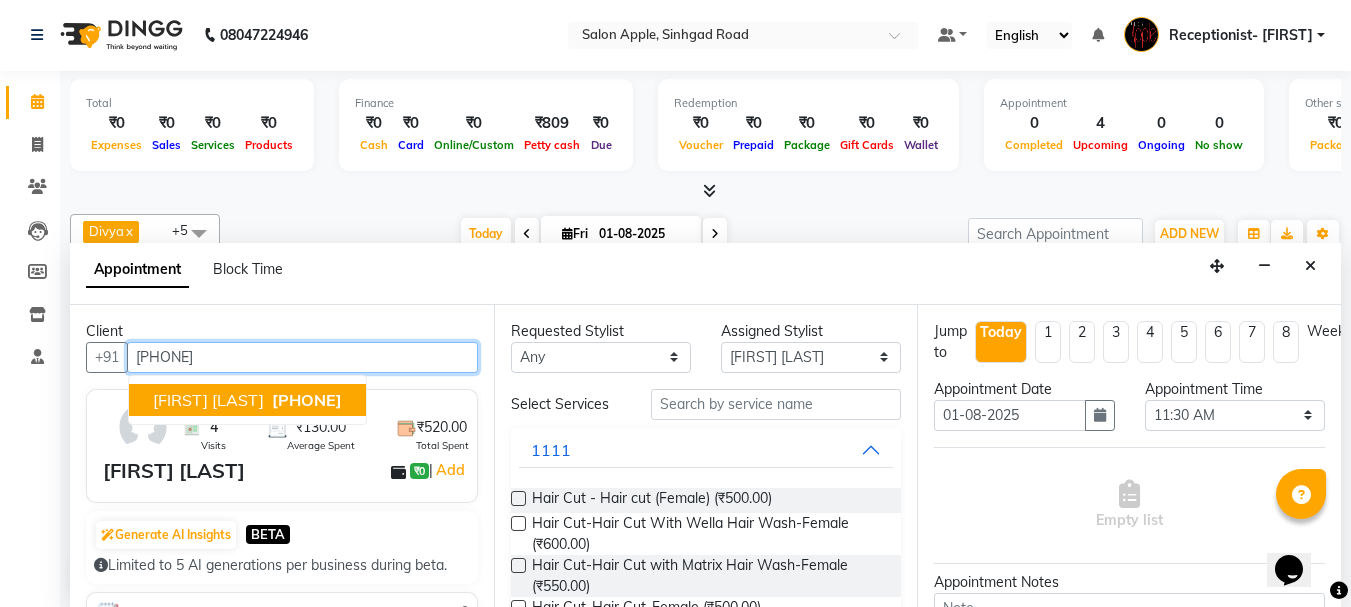 click on "[PHONE]" at bounding box center [307, 400] 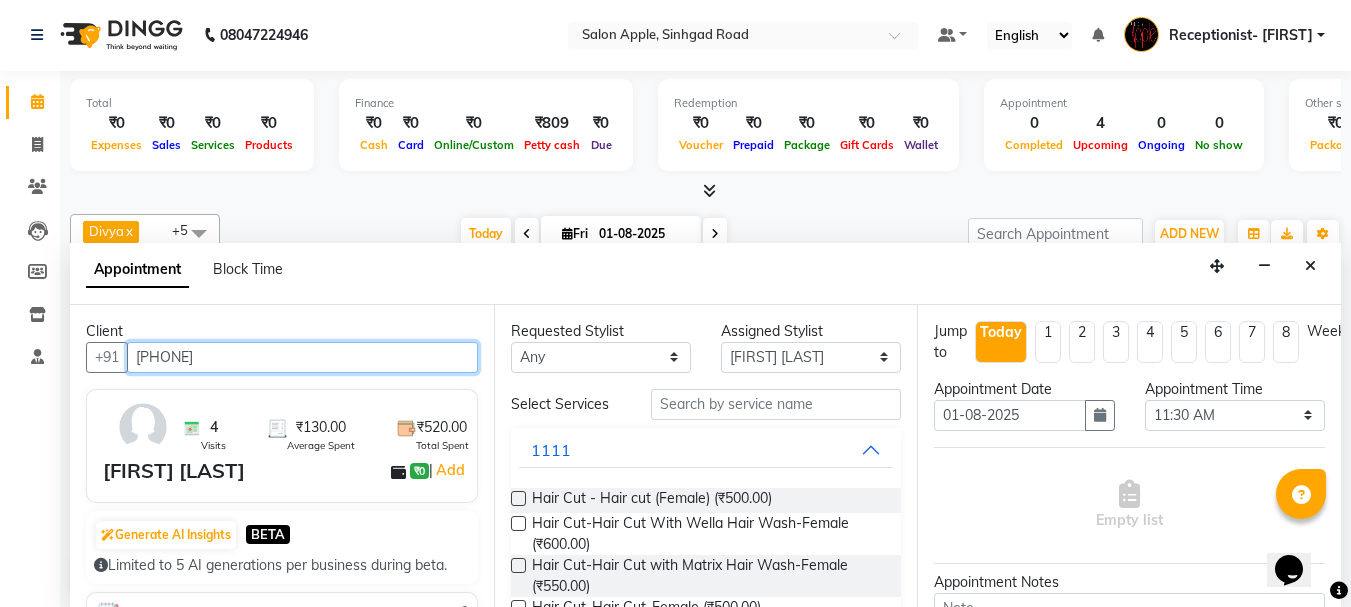 type on "[PHONE]" 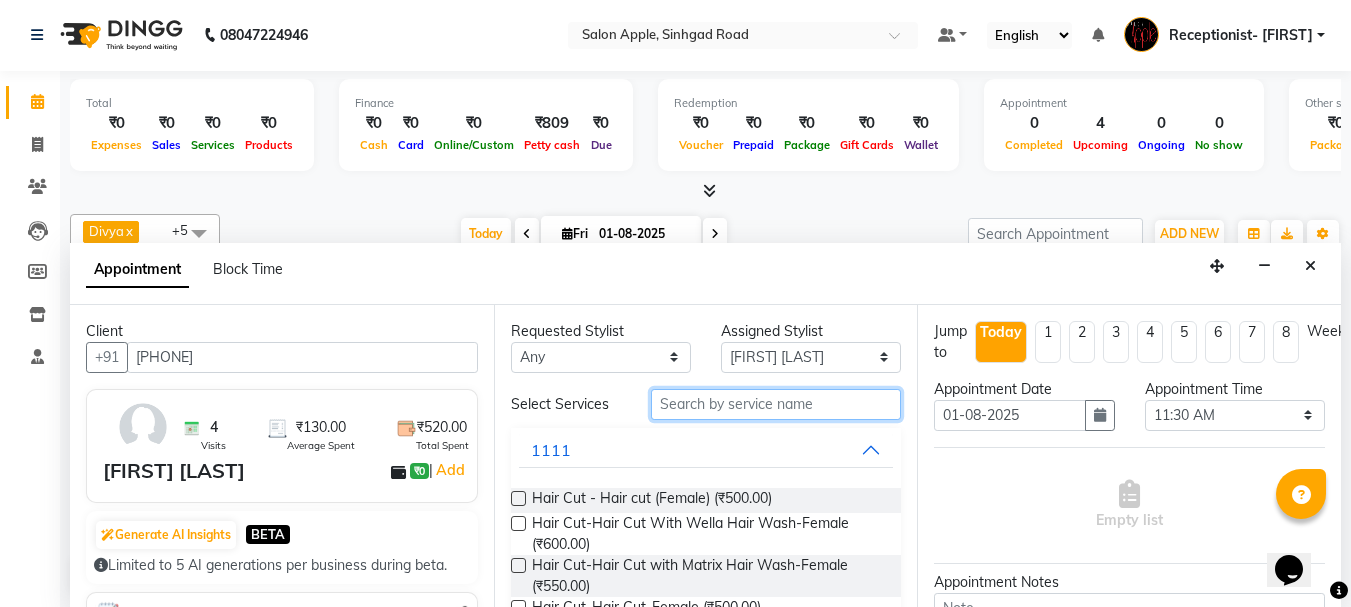click at bounding box center (776, 404) 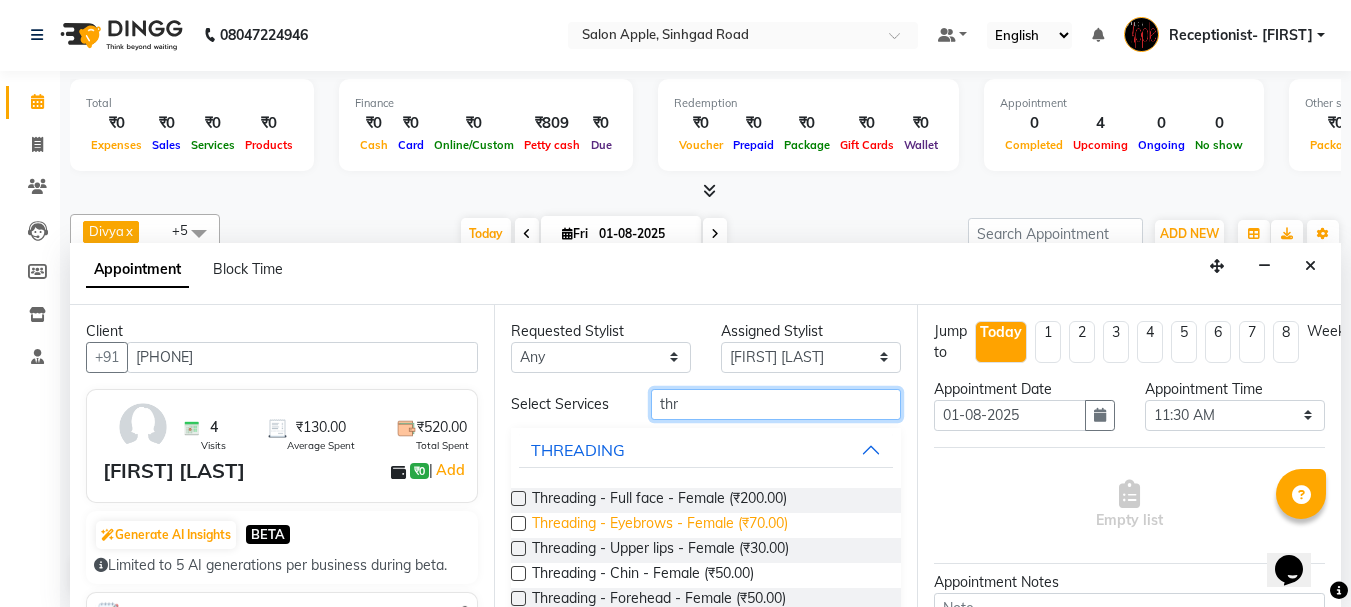 type on "thr" 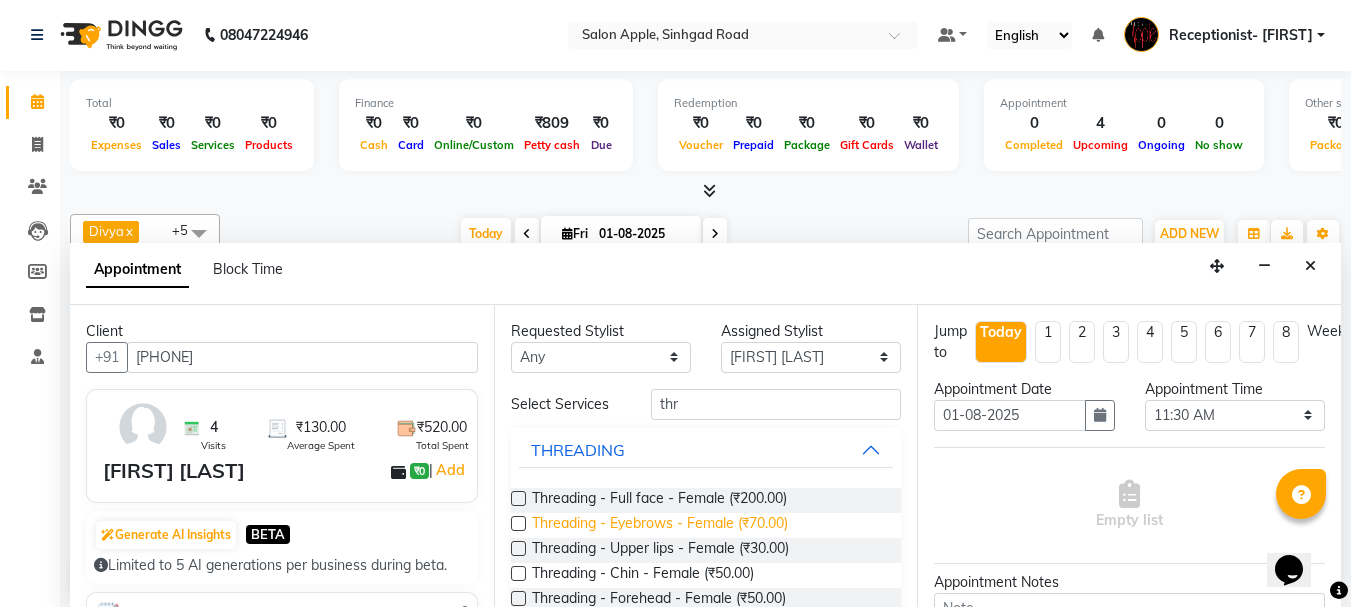 click on "Threading - Eyebrows - Female (₹70.00)" at bounding box center [660, 525] 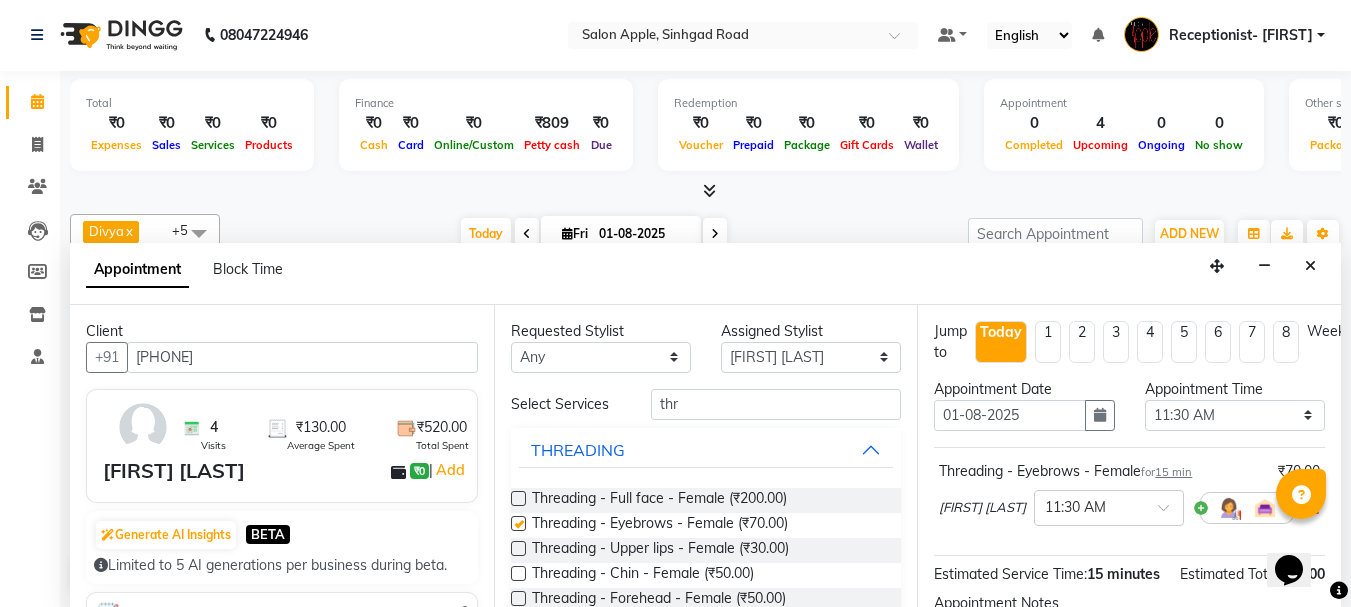 checkbox on "false" 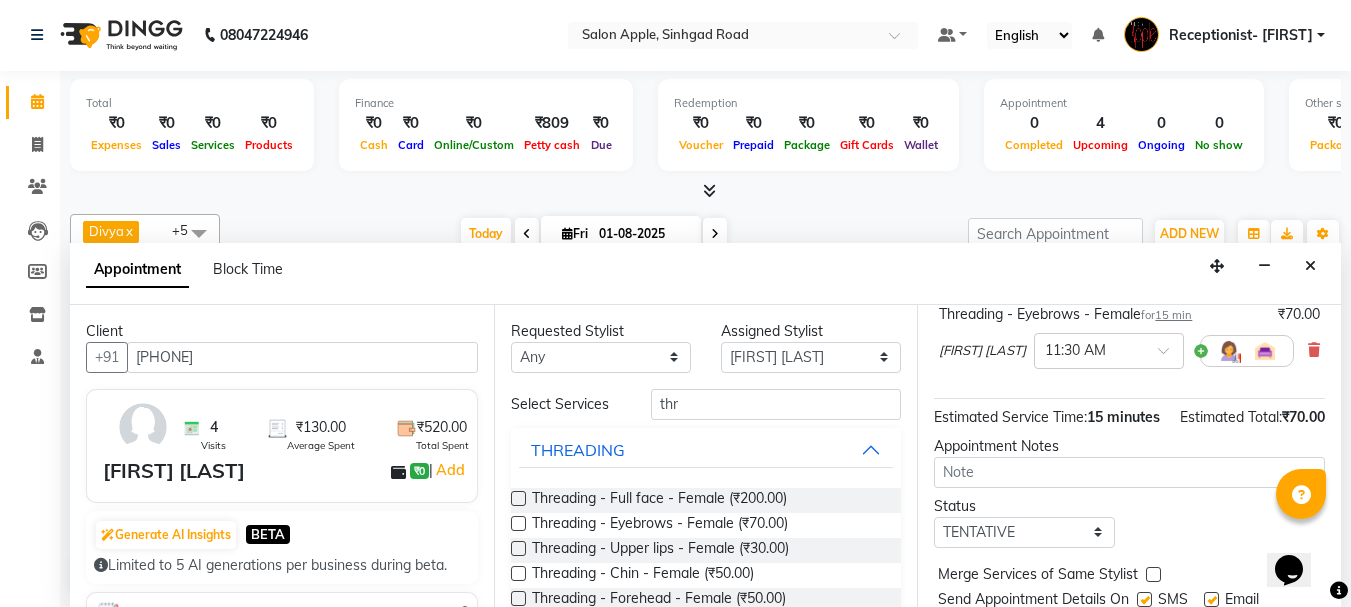 scroll, scrollTop: 263, scrollLeft: 0, axis: vertical 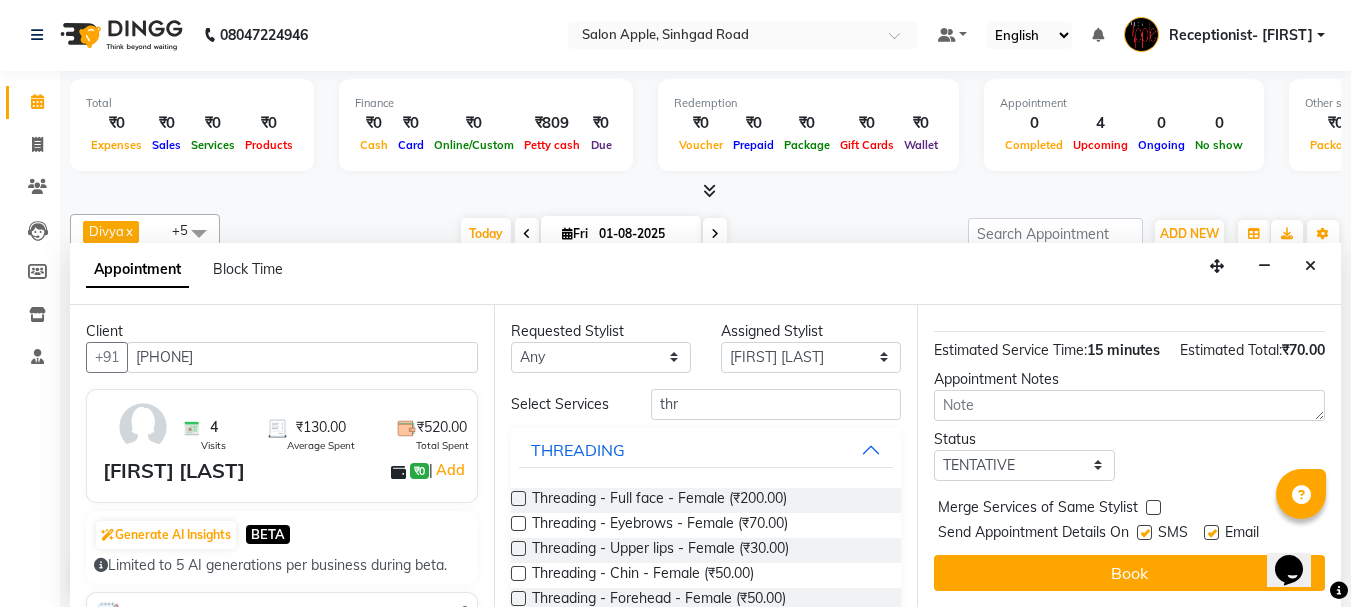 click on "Book" at bounding box center (1129, 573) 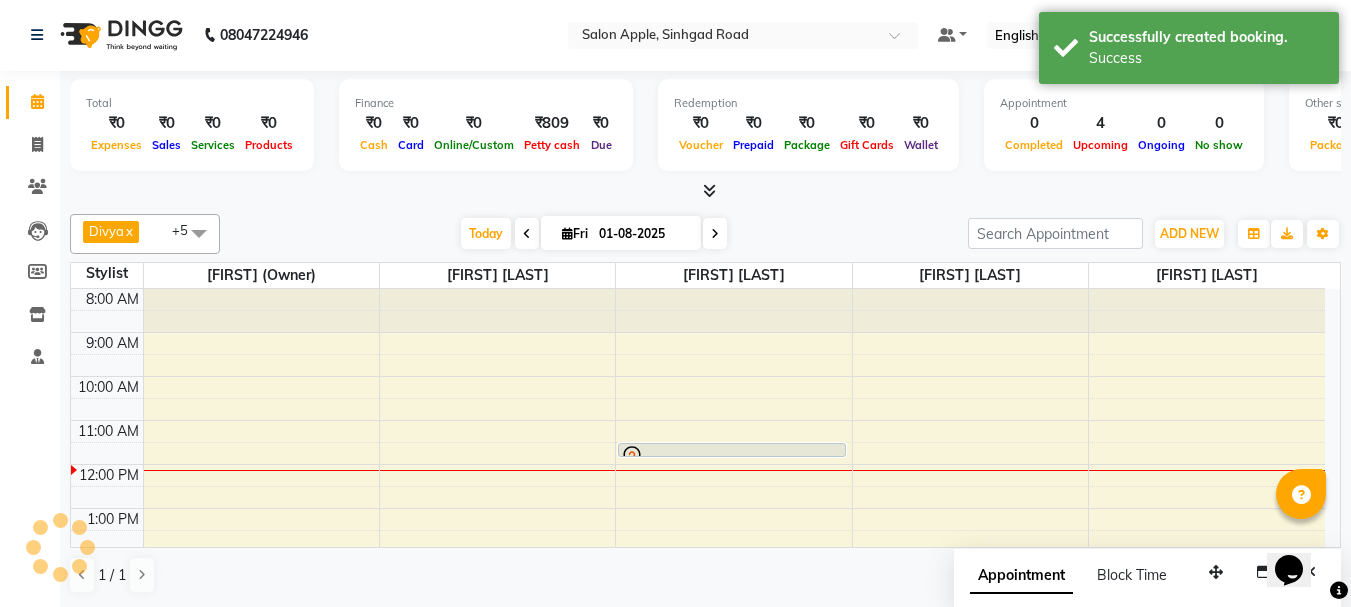 scroll, scrollTop: 0, scrollLeft: 0, axis: both 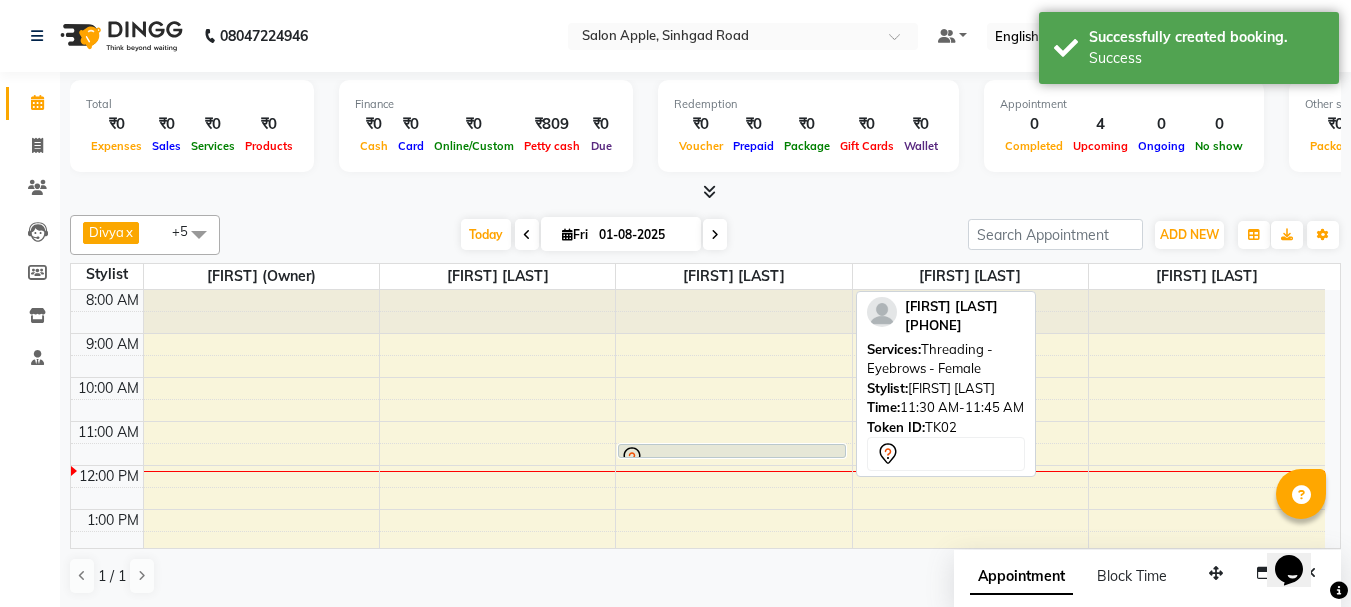 click at bounding box center [732, 457] 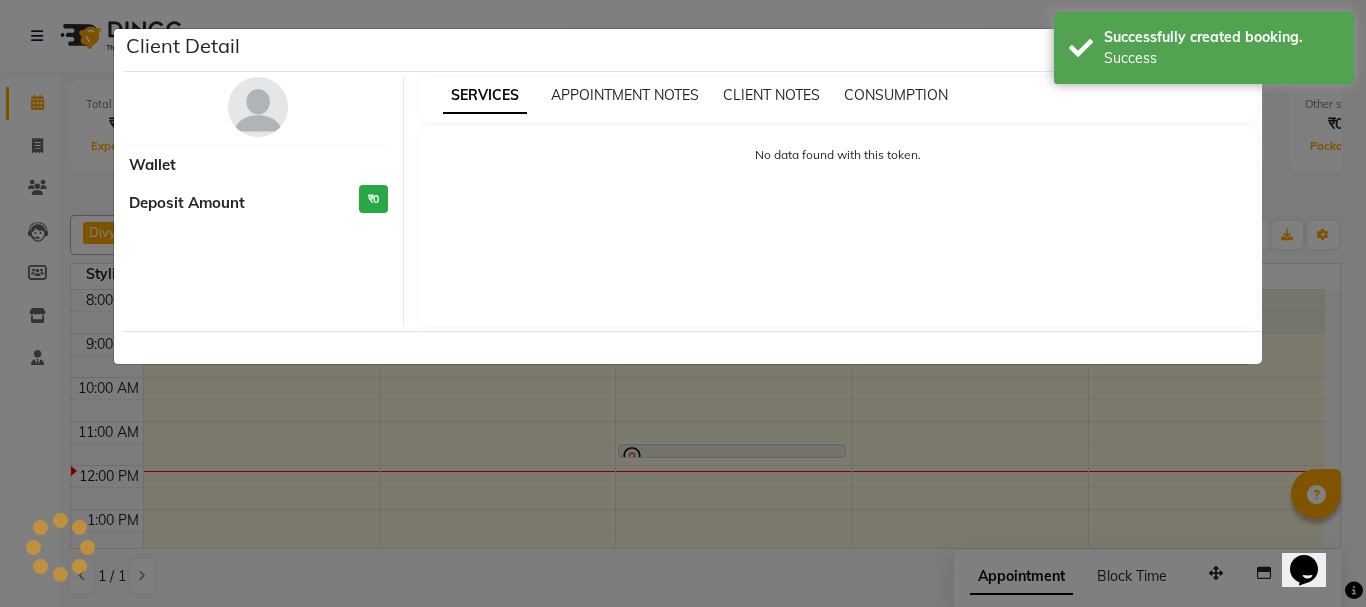 select on "7" 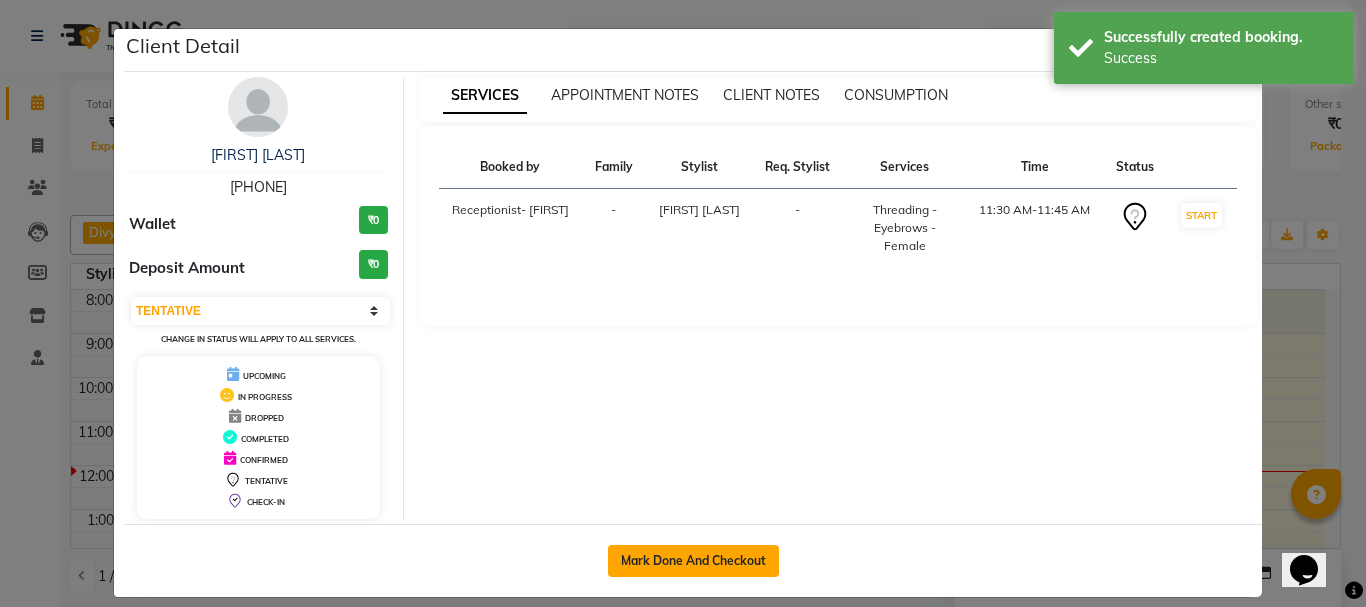 click on "Mark Done And Checkout" 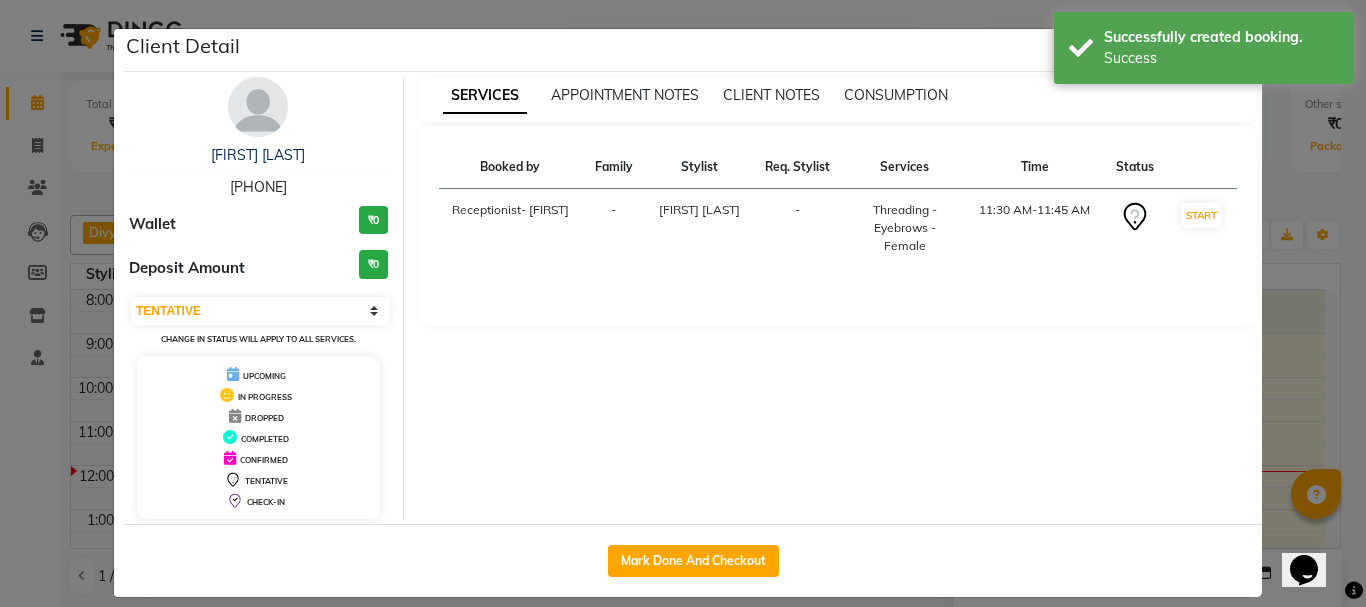 select on "645" 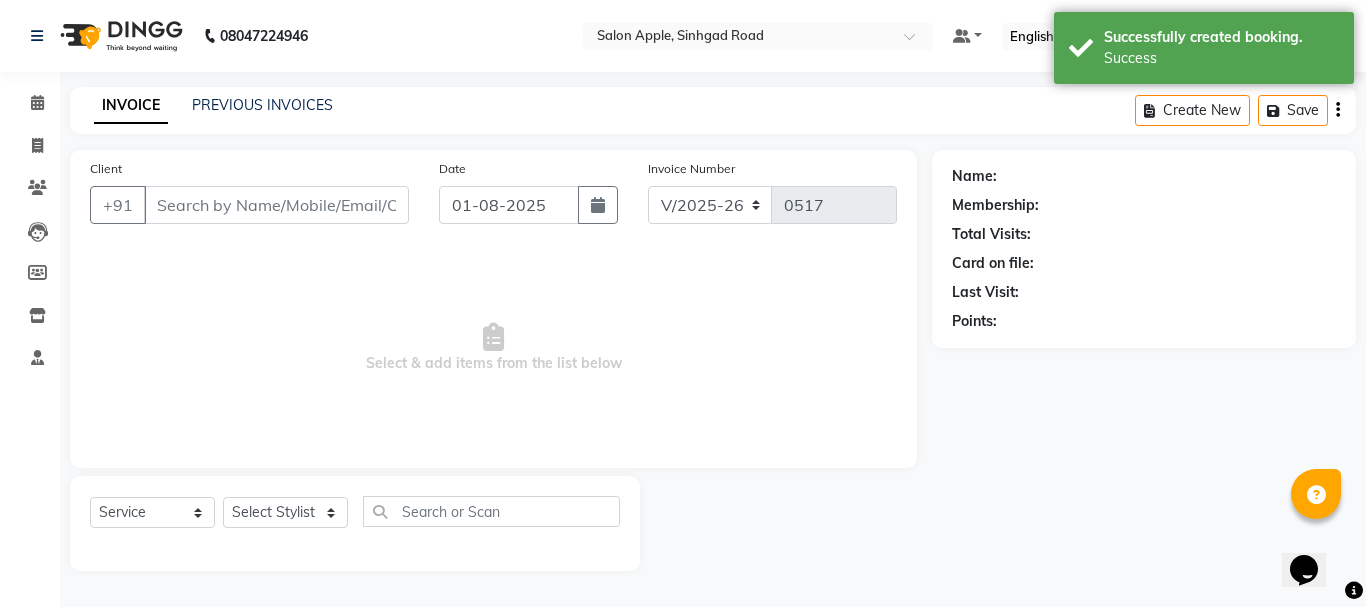 type on "[PHONE]" 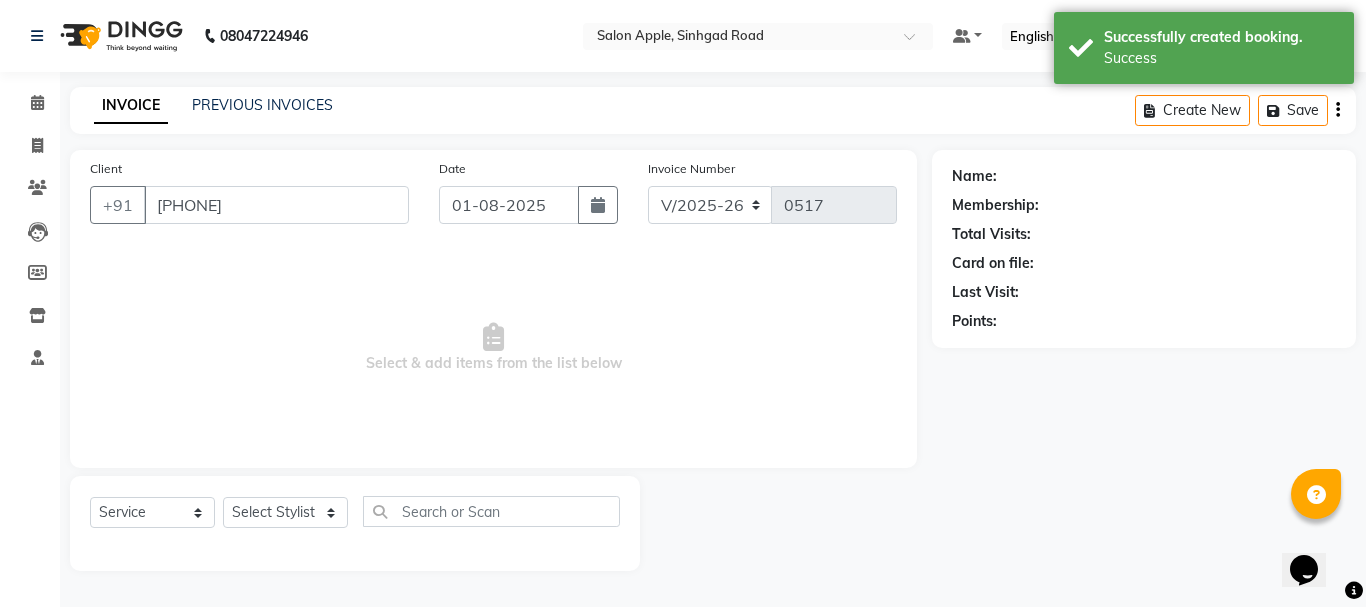 select on "50336" 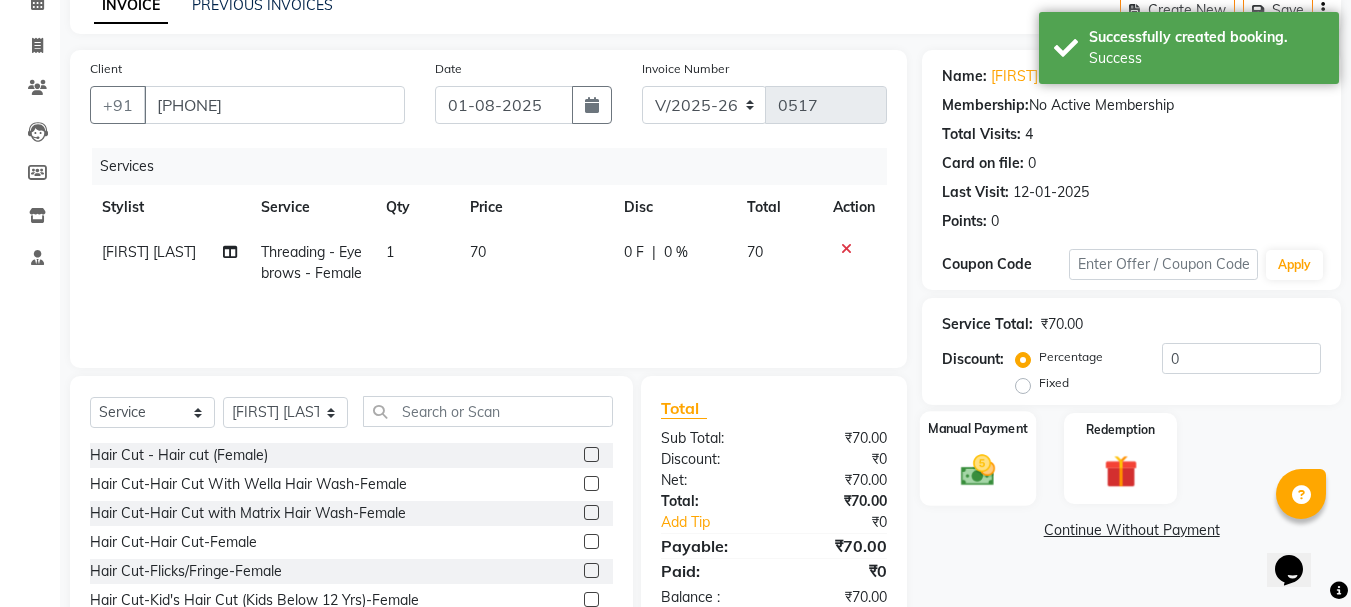 scroll, scrollTop: 194, scrollLeft: 0, axis: vertical 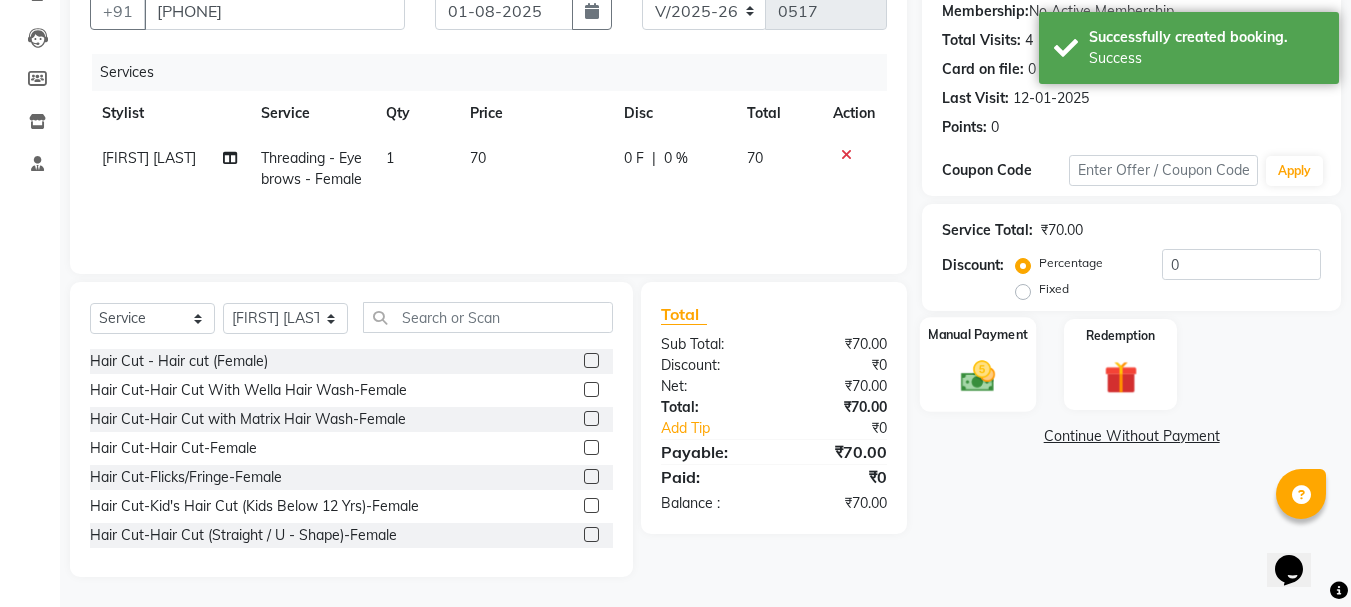 click on "Manual Payment" 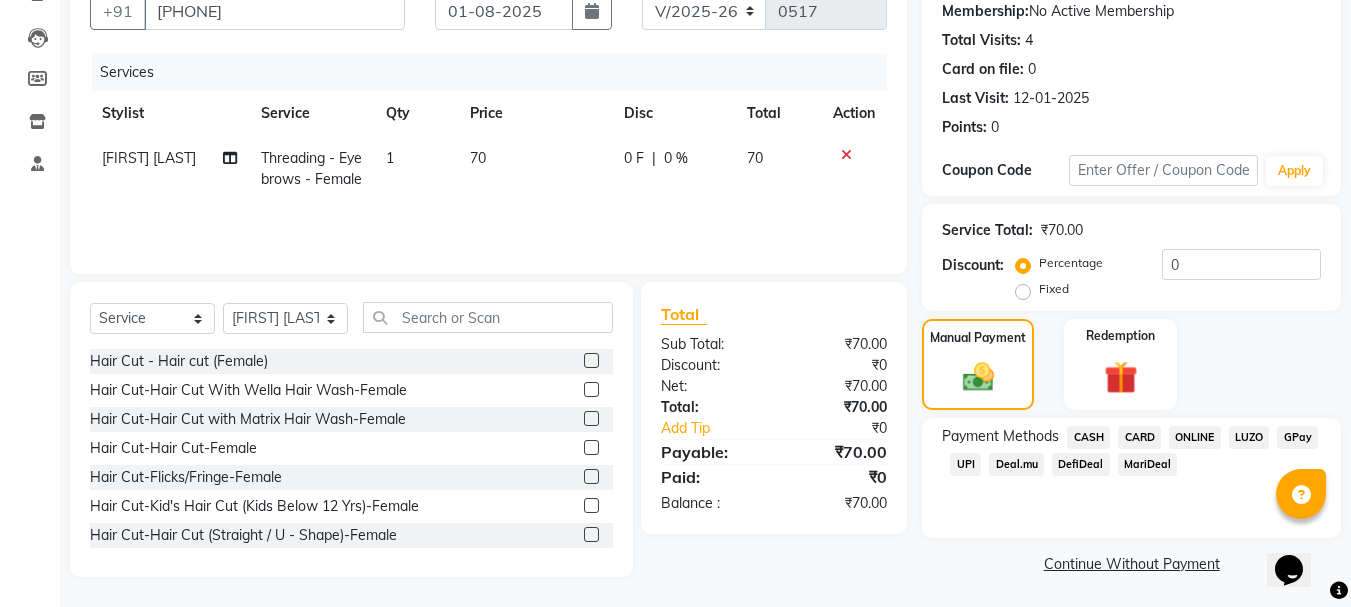 click on "CASH" 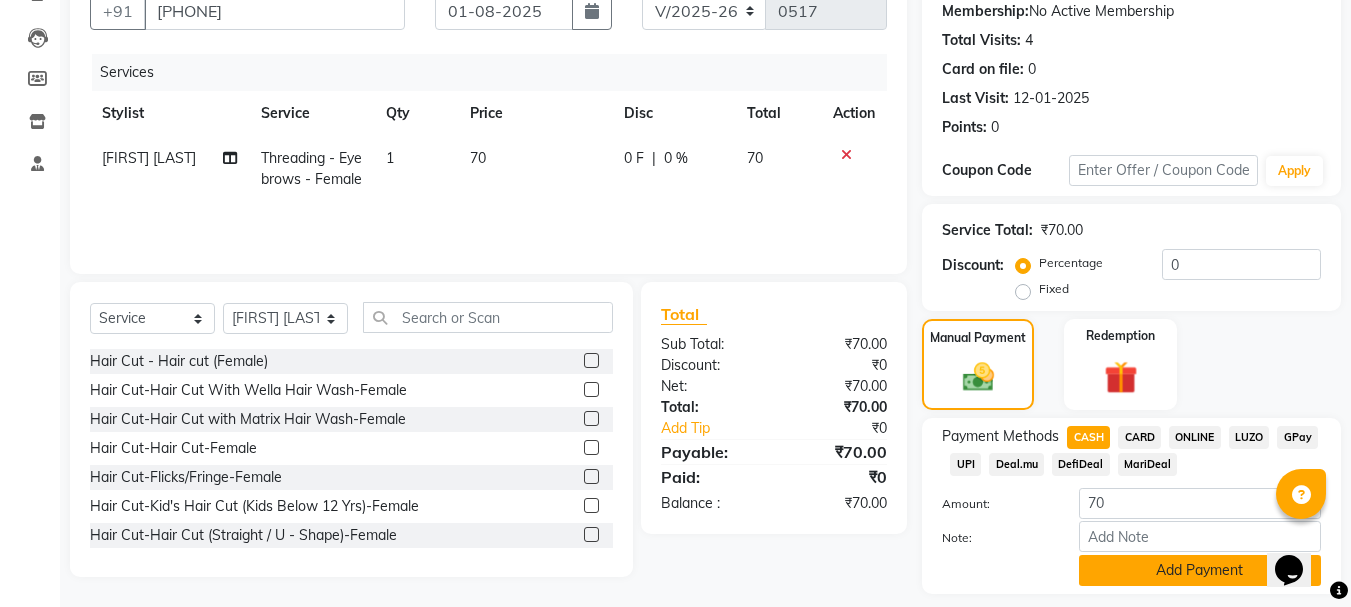 click on "Add Payment" 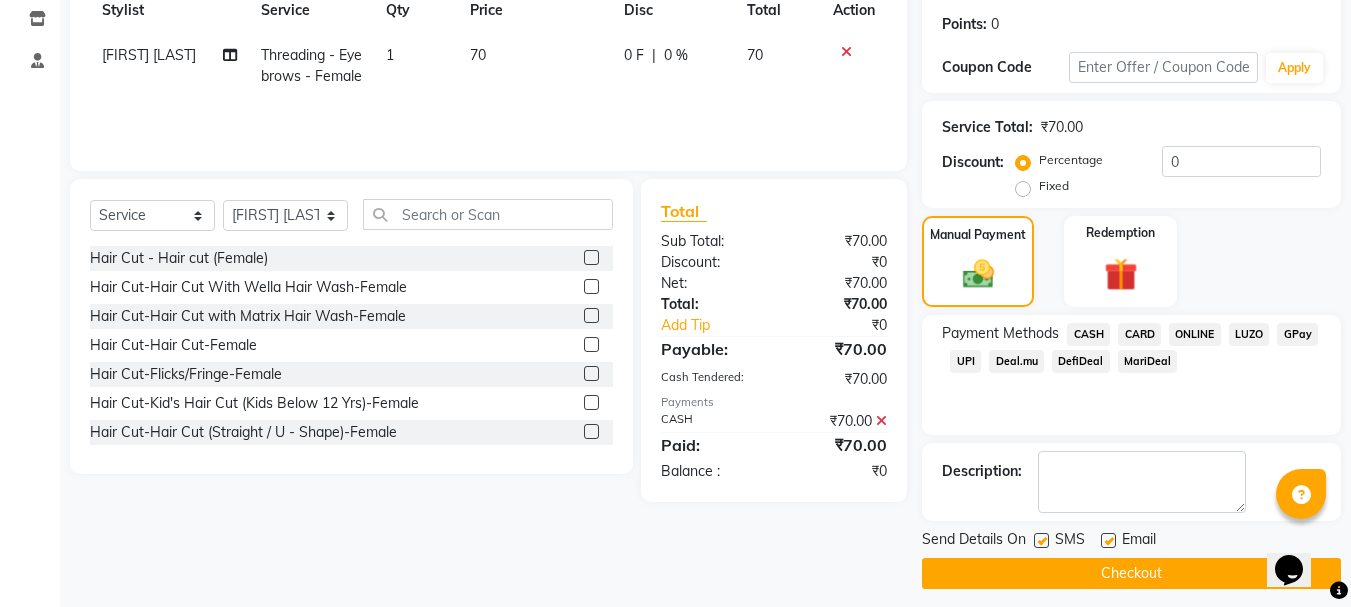 scroll, scrollTop: 309, scrollLeft: 0, axis: vertical 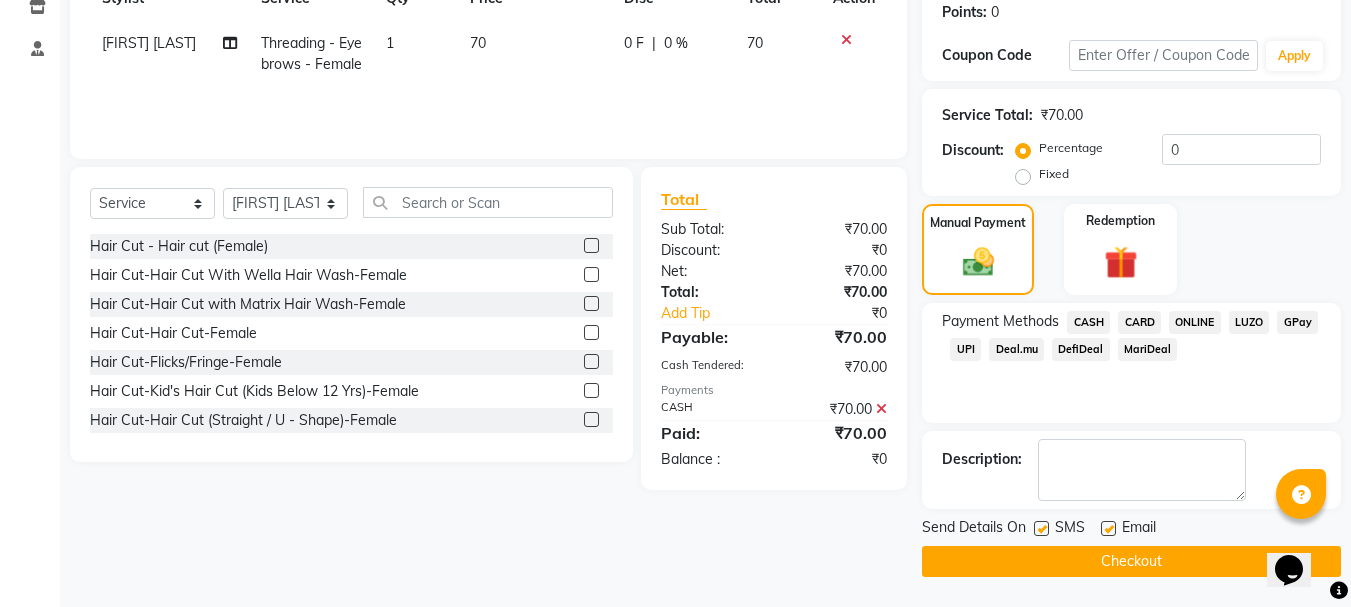 click on "Checkout" 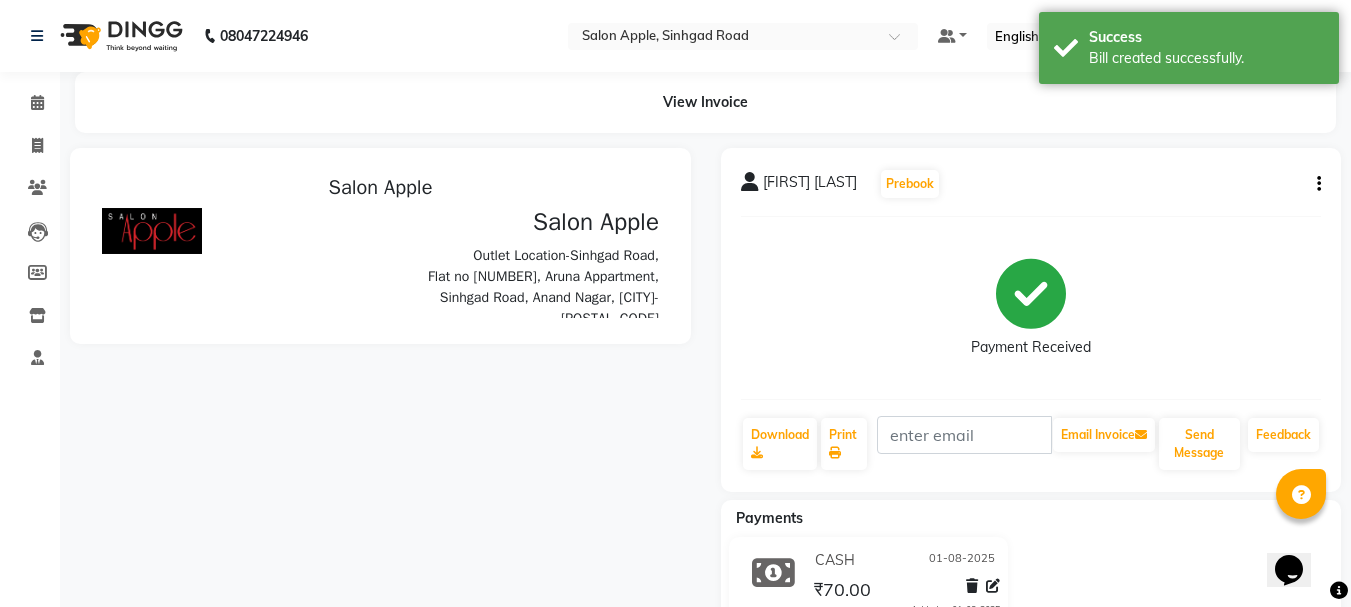 scroll, scrollTop: 0, scrollLeft: 0, axis: both 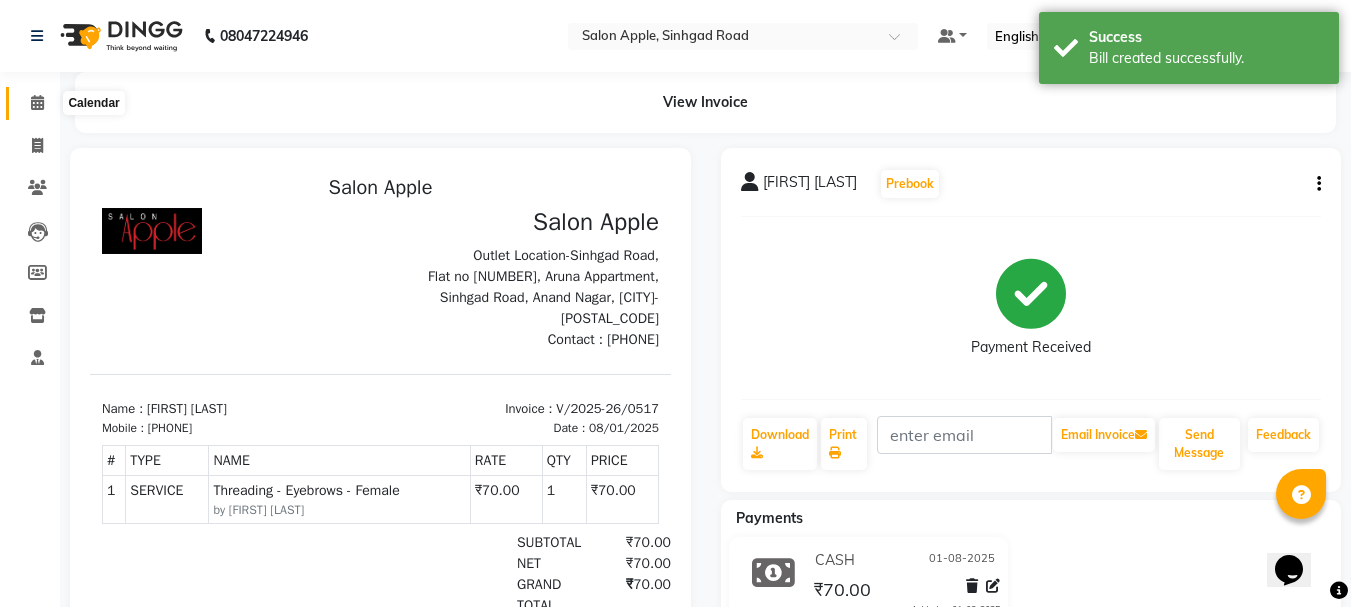 click 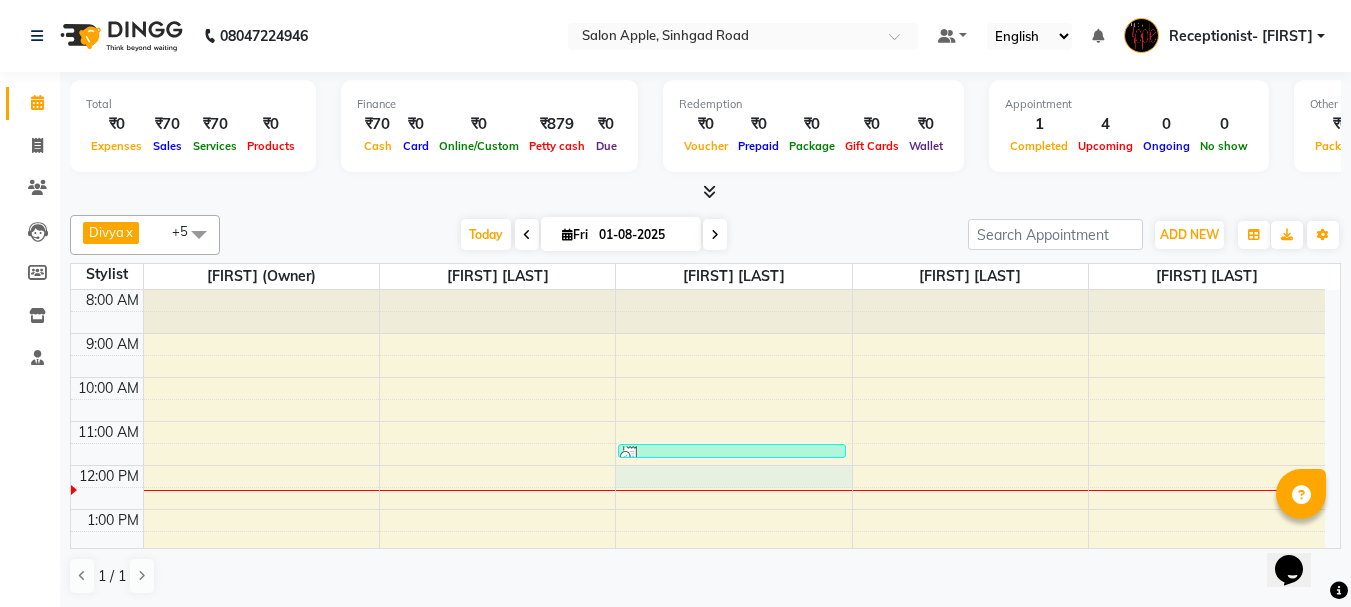 click on "[TIME] [TIME] [TIME] [TIME] [TIME] [TIME] [TIME] [TIME] [TIME] [TIME] [TIME] [TIME] [TIME]             [FIRST] [LAST], TK01, [TIME]-[TIME], 3G (stripless)brazilian wax - Under arms - Female             [FIRST] [LAST], TK01, [TIME]-[TIME], Pedicure - Classic pedicure - Female     [FIRST] [LAST], TK02, [TIME]-[TIME], Threading - Eyebrows - Female             [FIRST] [LAST], TK01, [TIME]-[TIME], Body Massage - Full body massage without steam - Female             [FIRST] [LAST], TK01, [TIME]-[TIME], 2g liposoluble flavoured waxing - Full hands - Female" at bounding box center [698, 575] 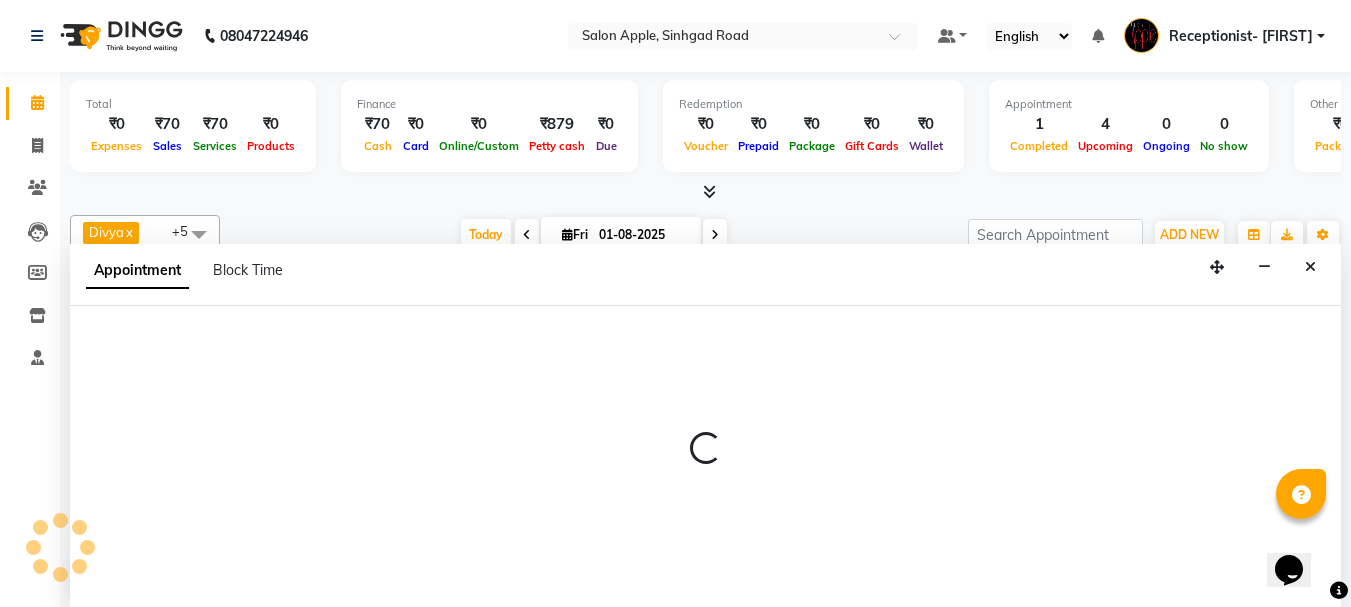 scroll, scrollTop: 1, scrollLeft: 0, axis: vertical 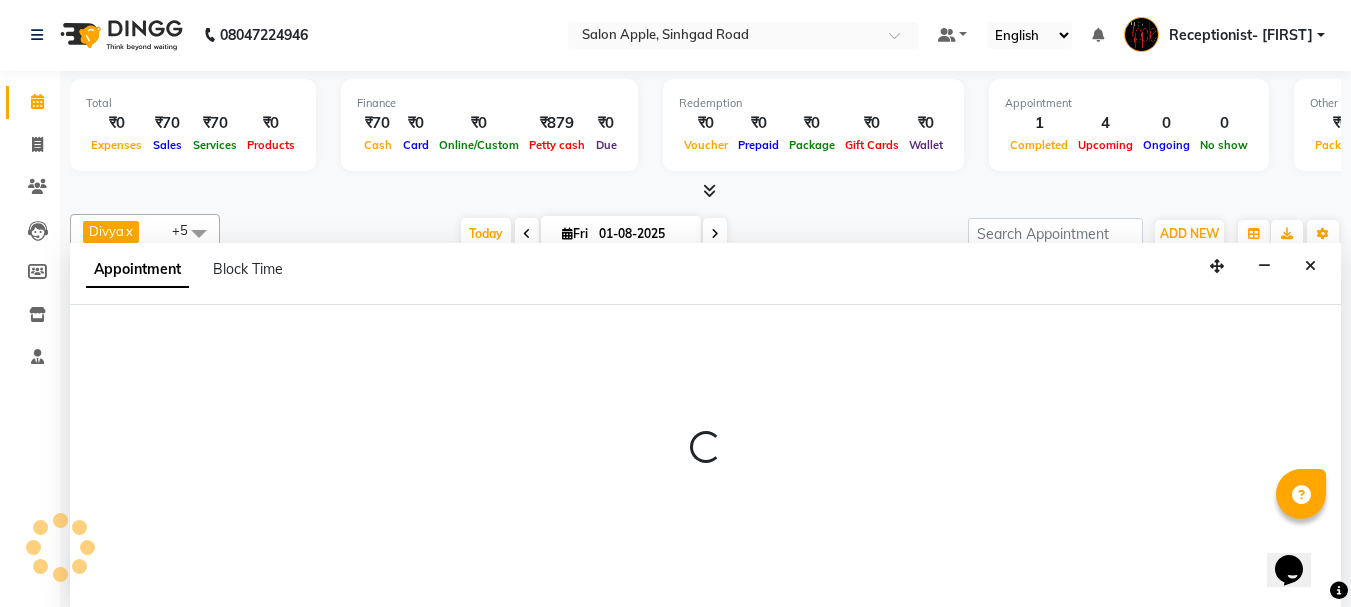 select on "50336" 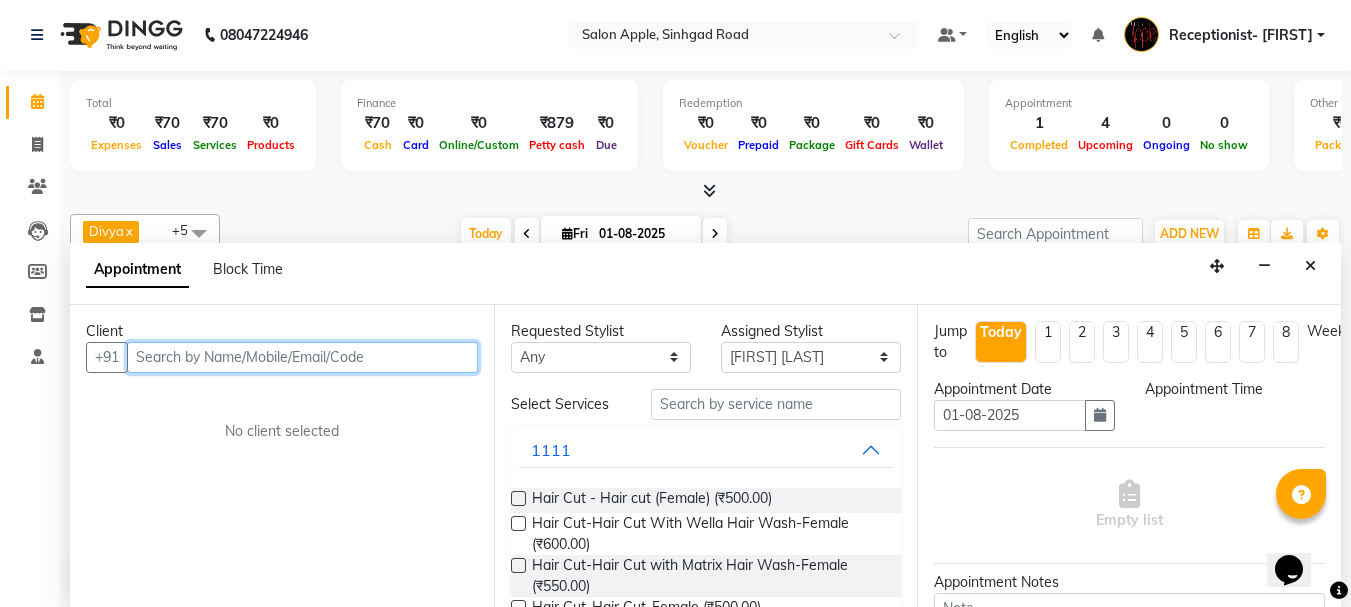 select on "720" 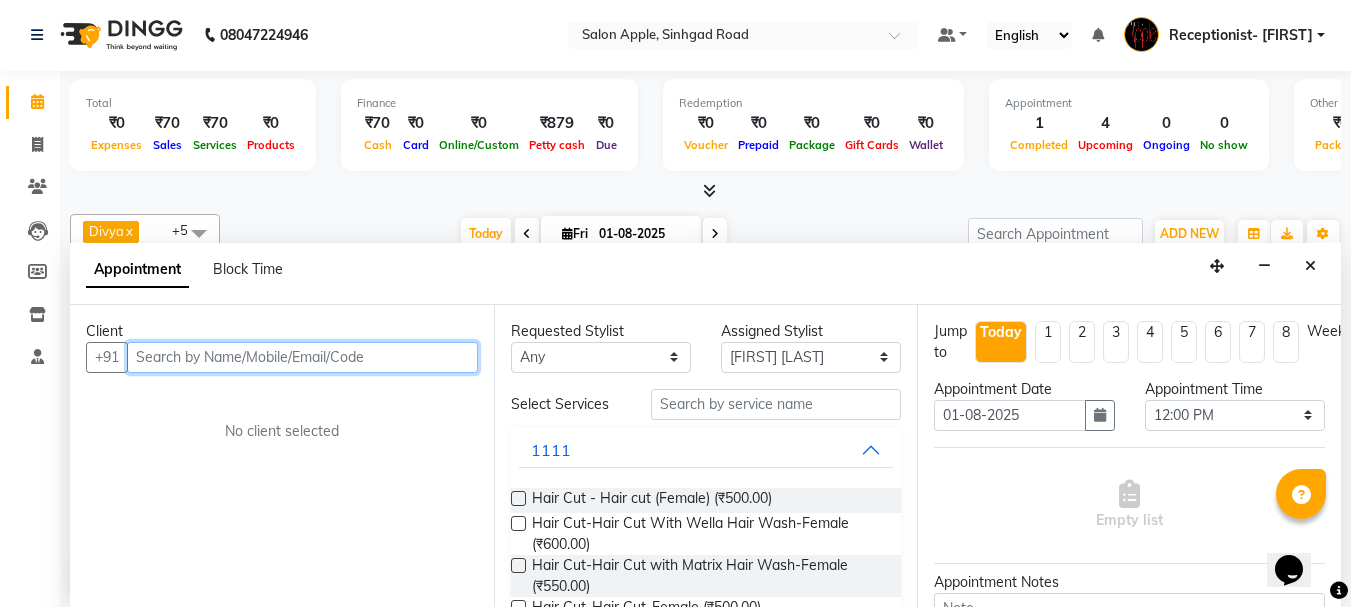 click at bounding box center [302, 357] 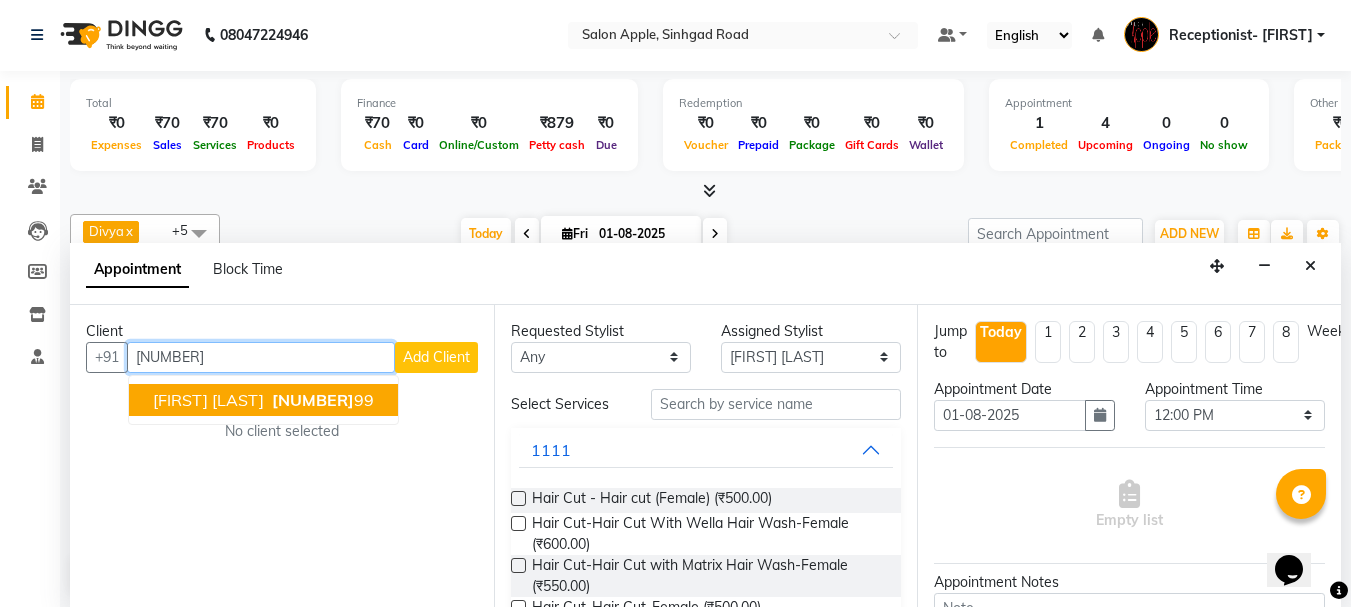 click on "[NUMBER]" at bounding box center (313, 400) 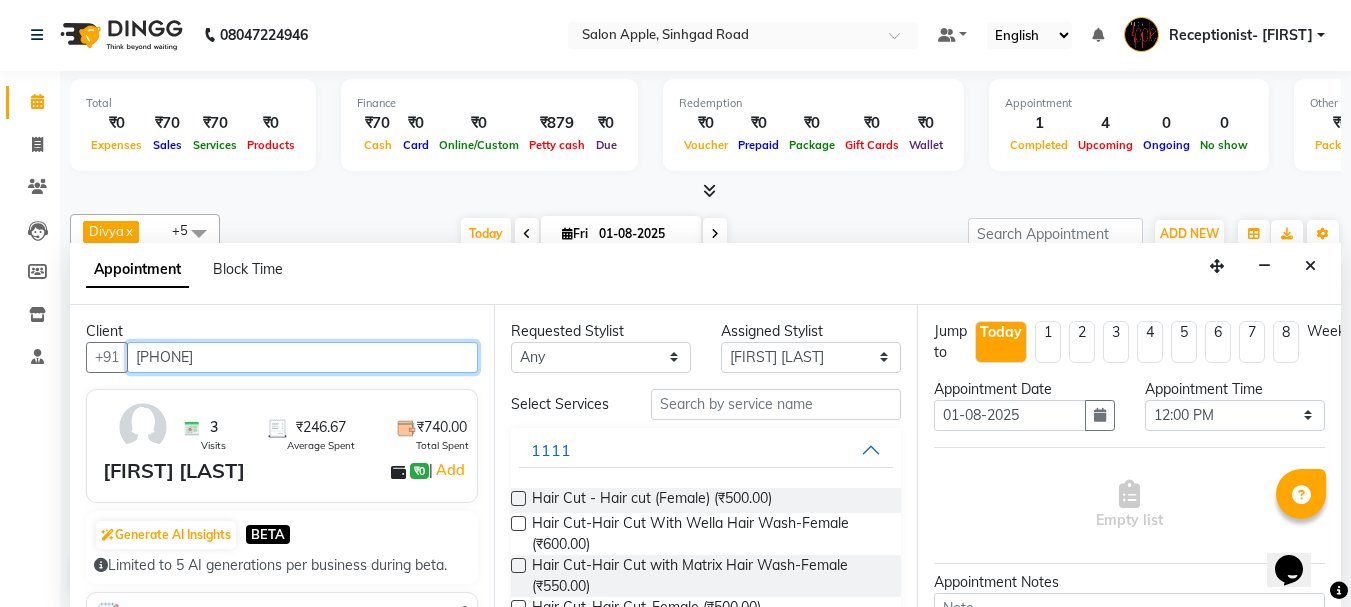 type on "[PHONE]" 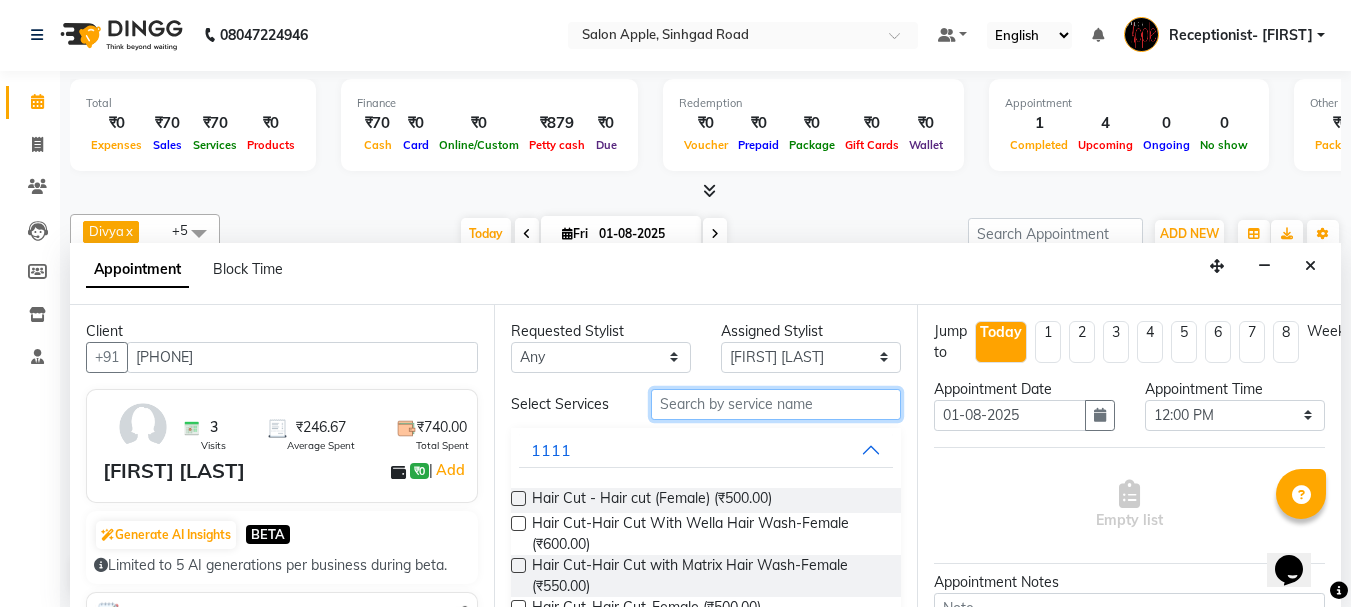 click at bounding box center [776, 404] 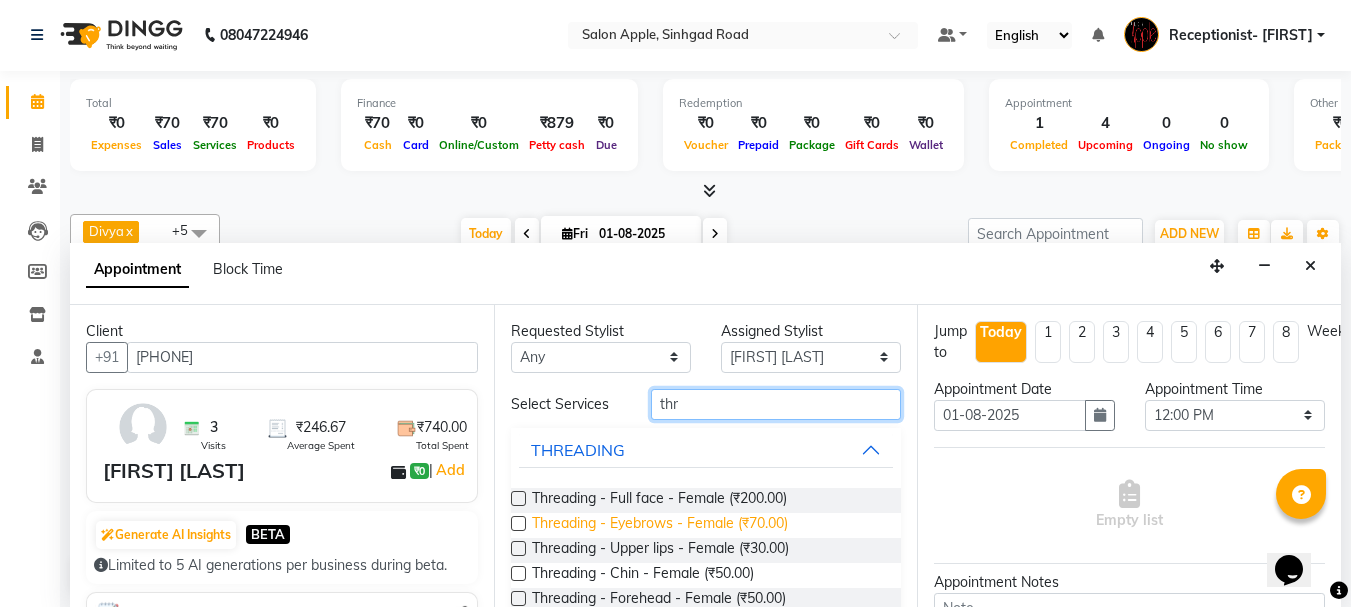 type on "thr" 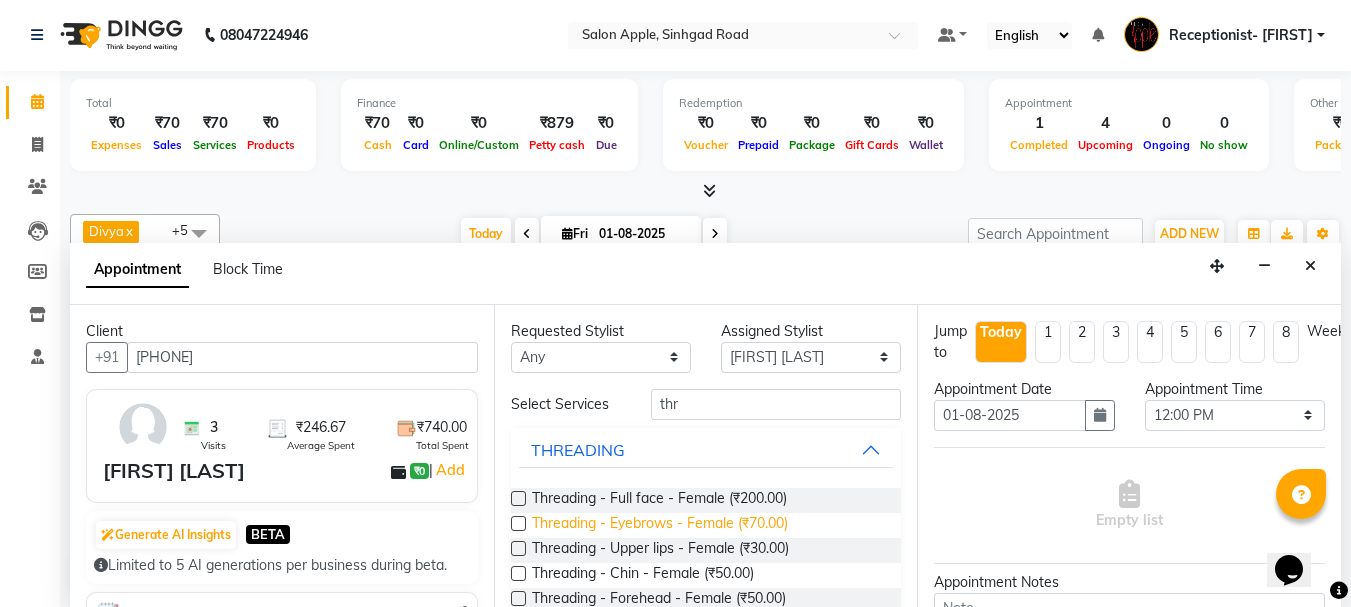 click on "Threading - Eyebrows - Female (₹70.00)" at bounding box center (660, 525) 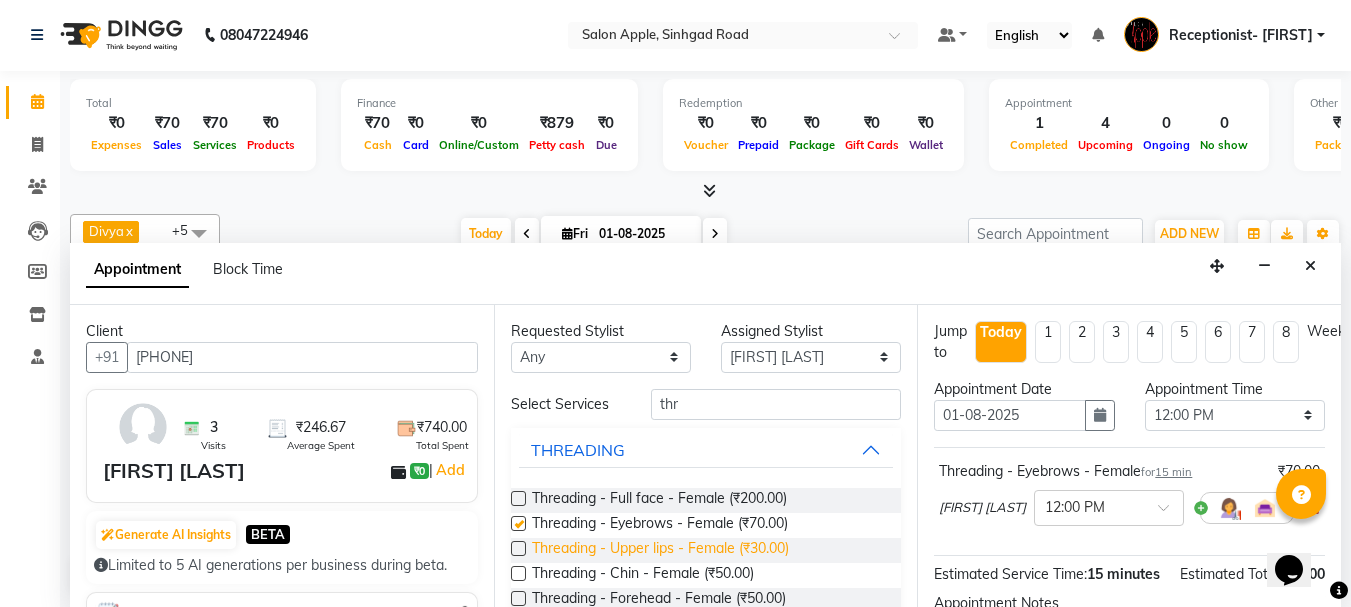checkbox on "false" 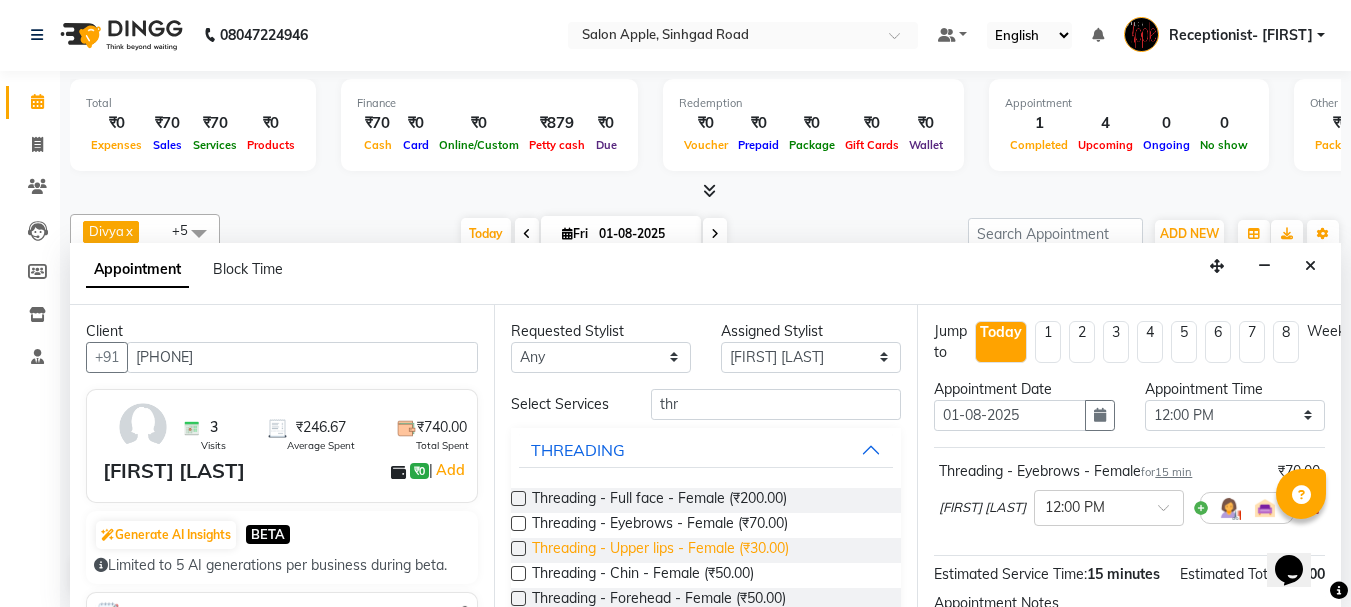 click on "Threading - Upper lips - Female (₹30.00)" at bounding box center (660, 550) 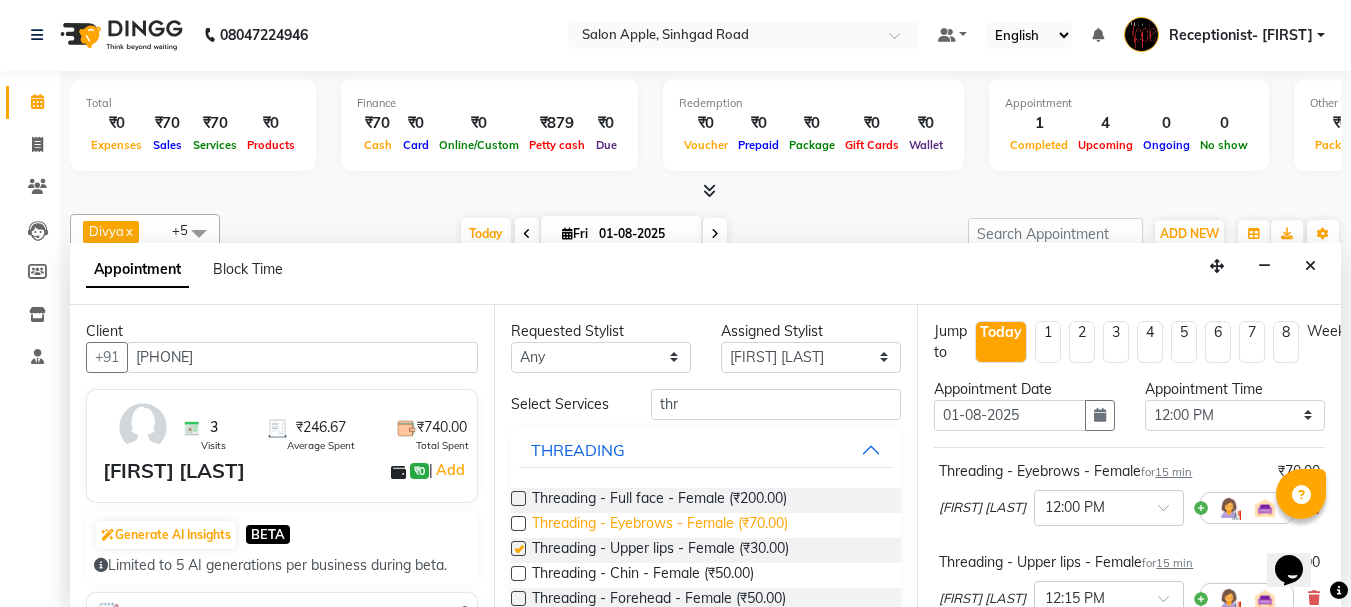 checkbox on "false" 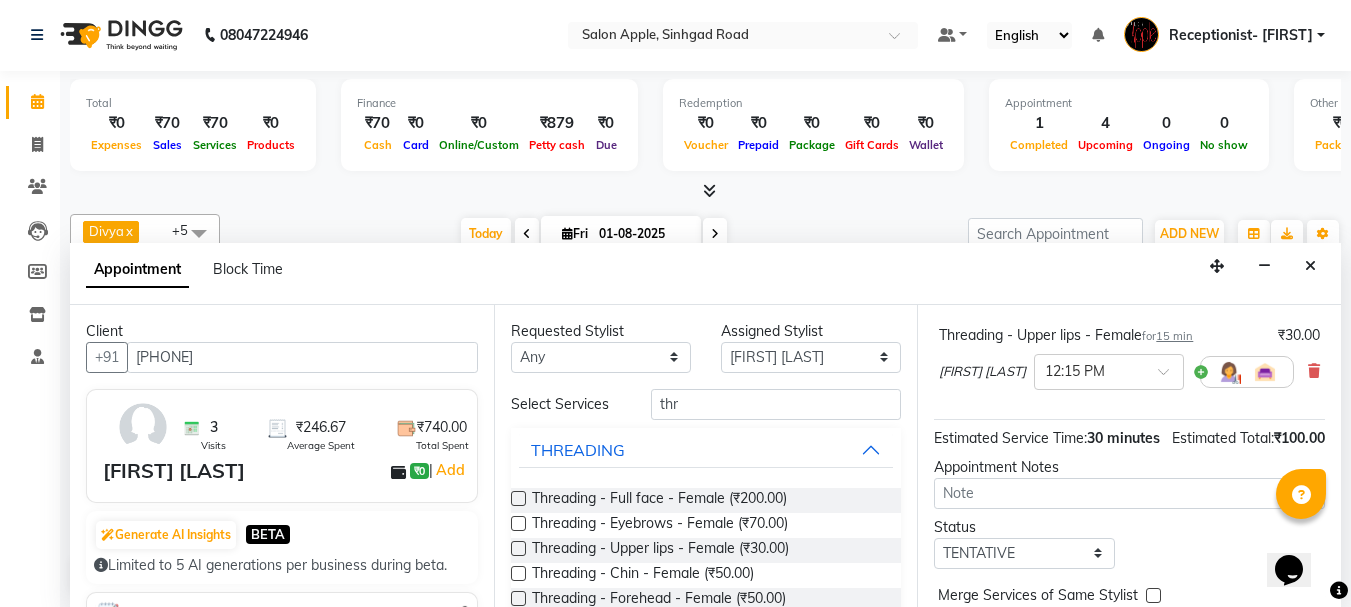 scroll, scrollTop: 357, scrollLeft: 0, axis: vertical 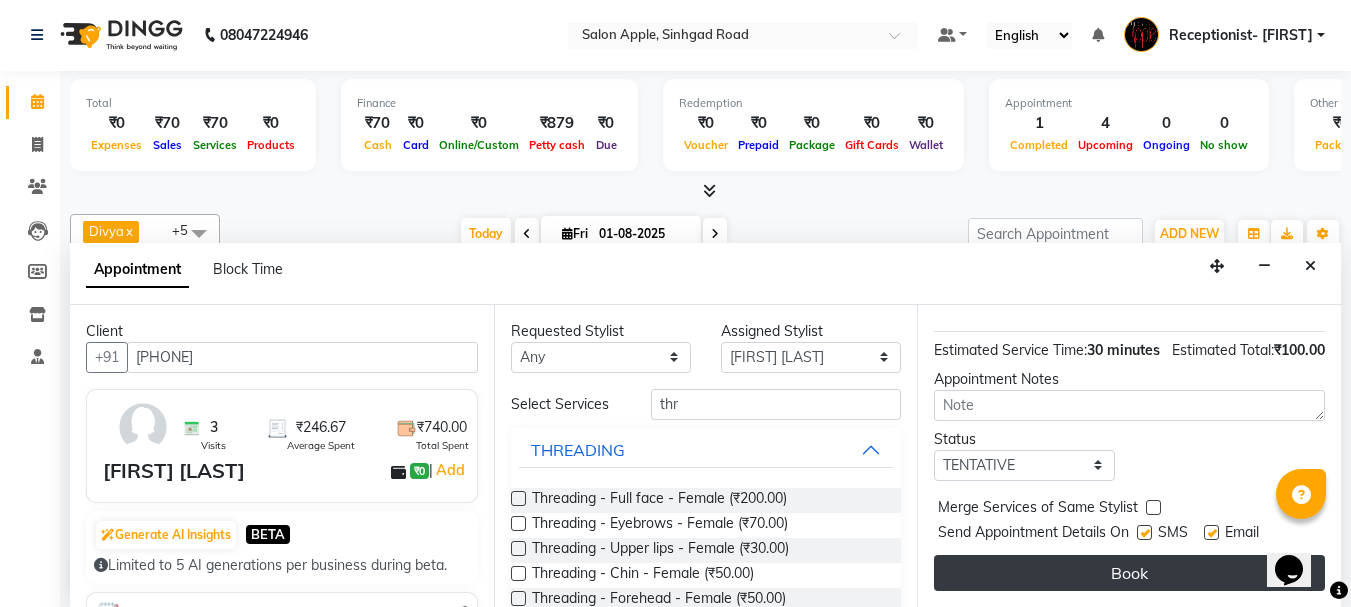 click on "Book" at bounding box center [1129, 573] 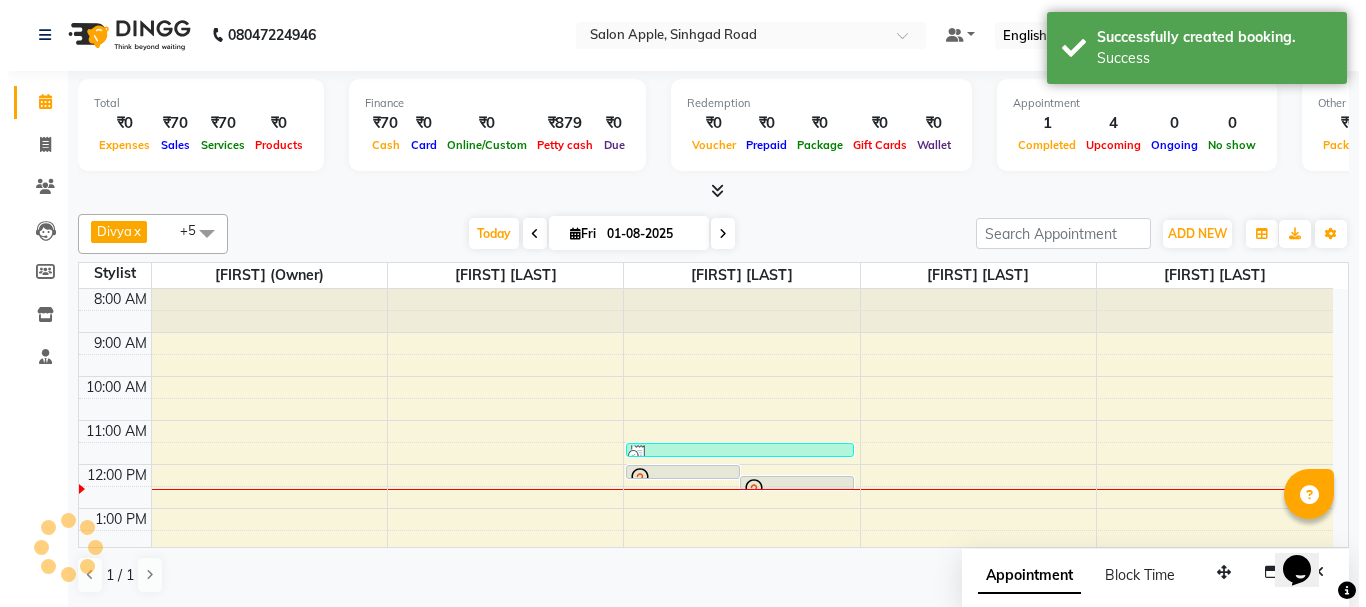 scroll, scrollTop: 0, scrollLeft: 0, axis: both 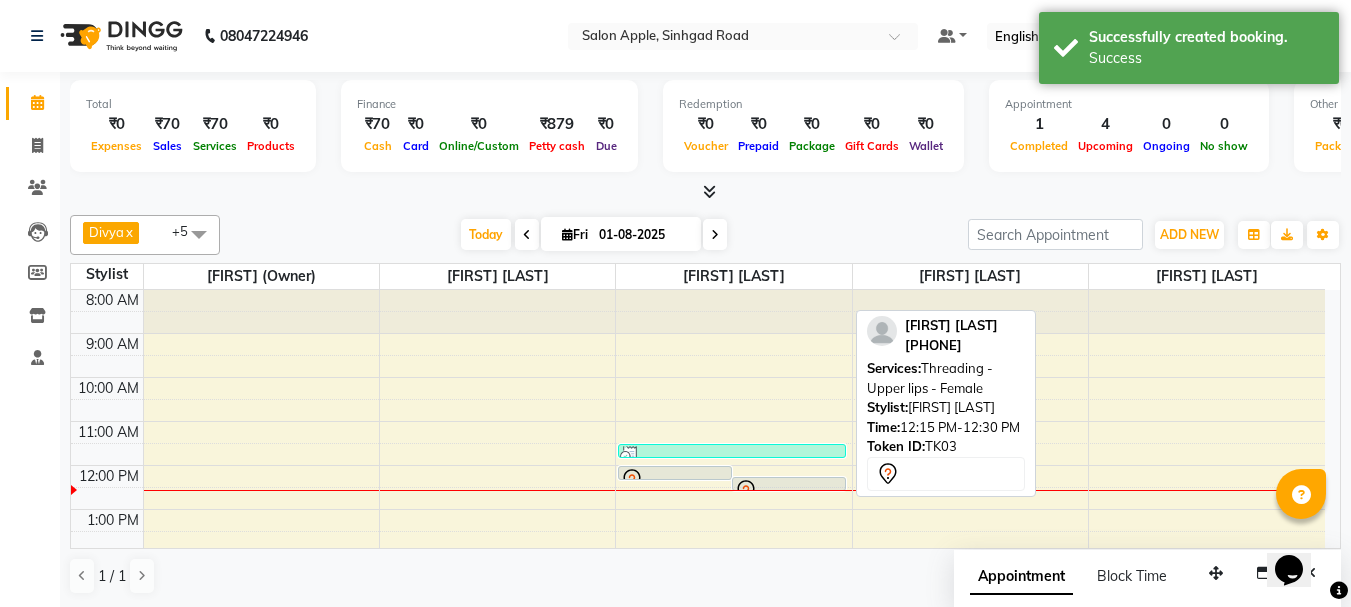click at bounding box center (789, 491) 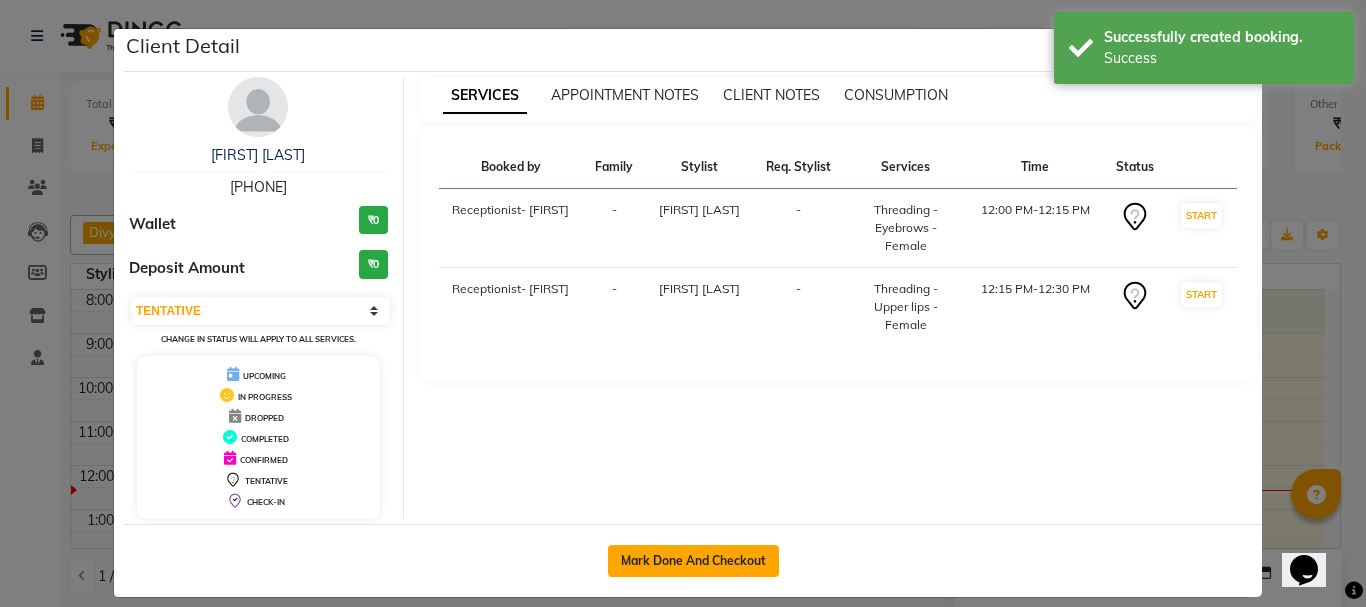 click on "Mark Done And Checkout" 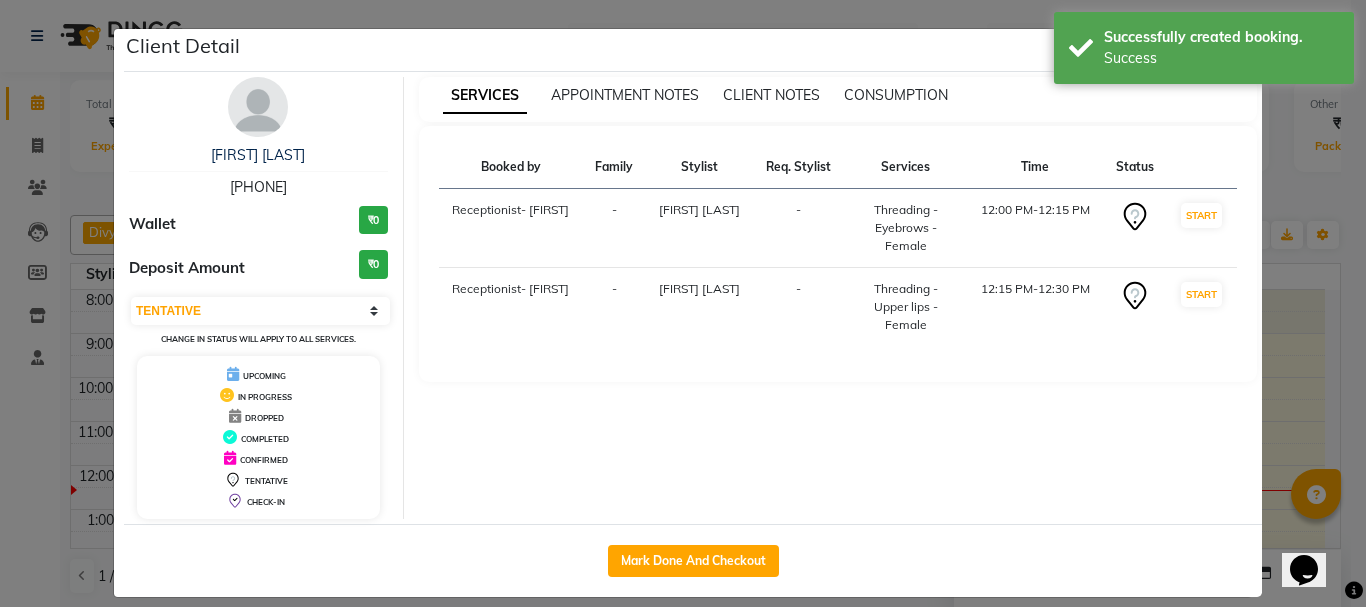select on "service" 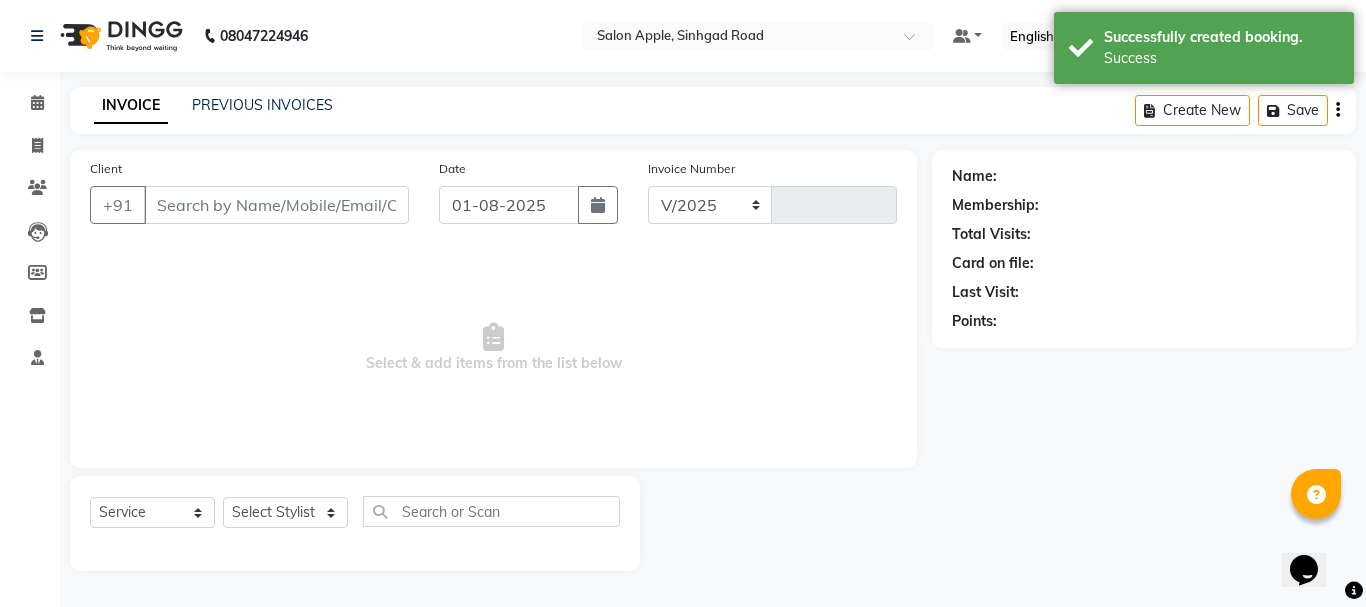 select on "645" 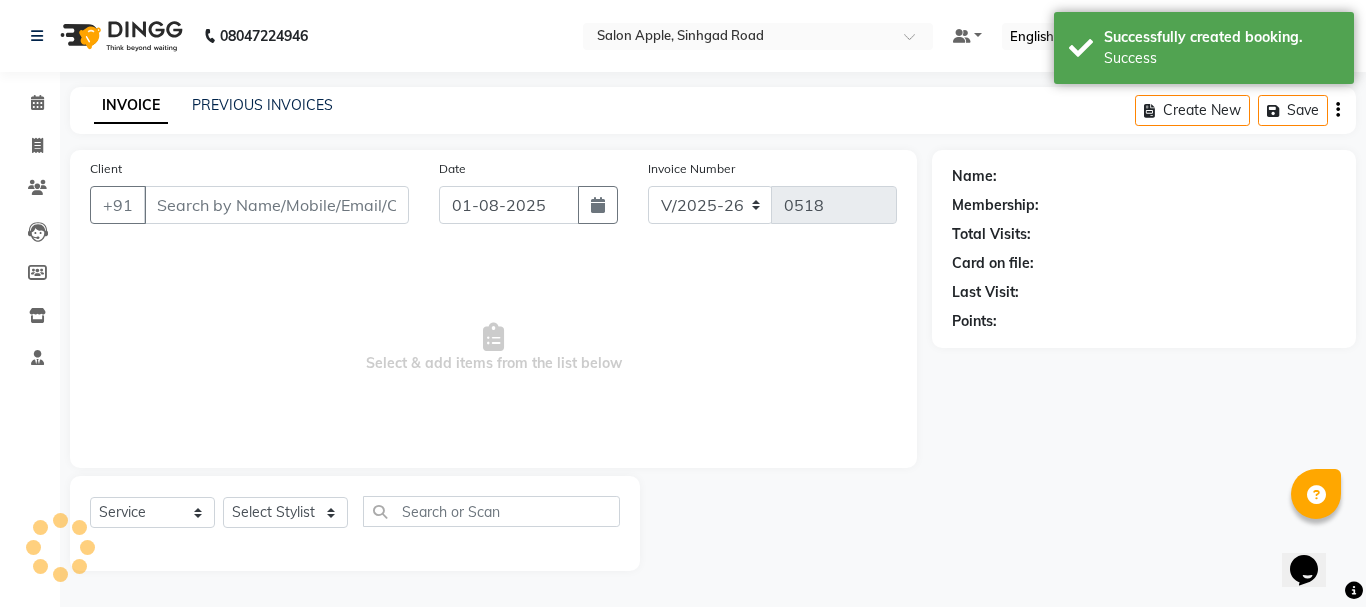 type on "[PHONE]" 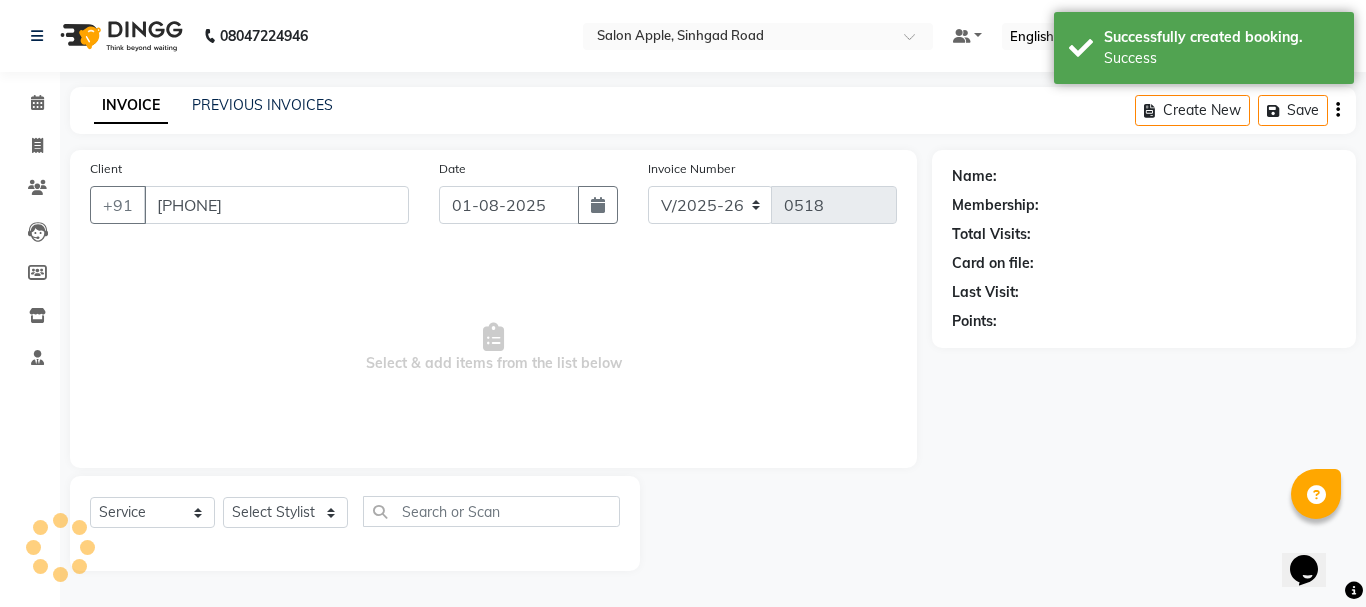 select on "50336" 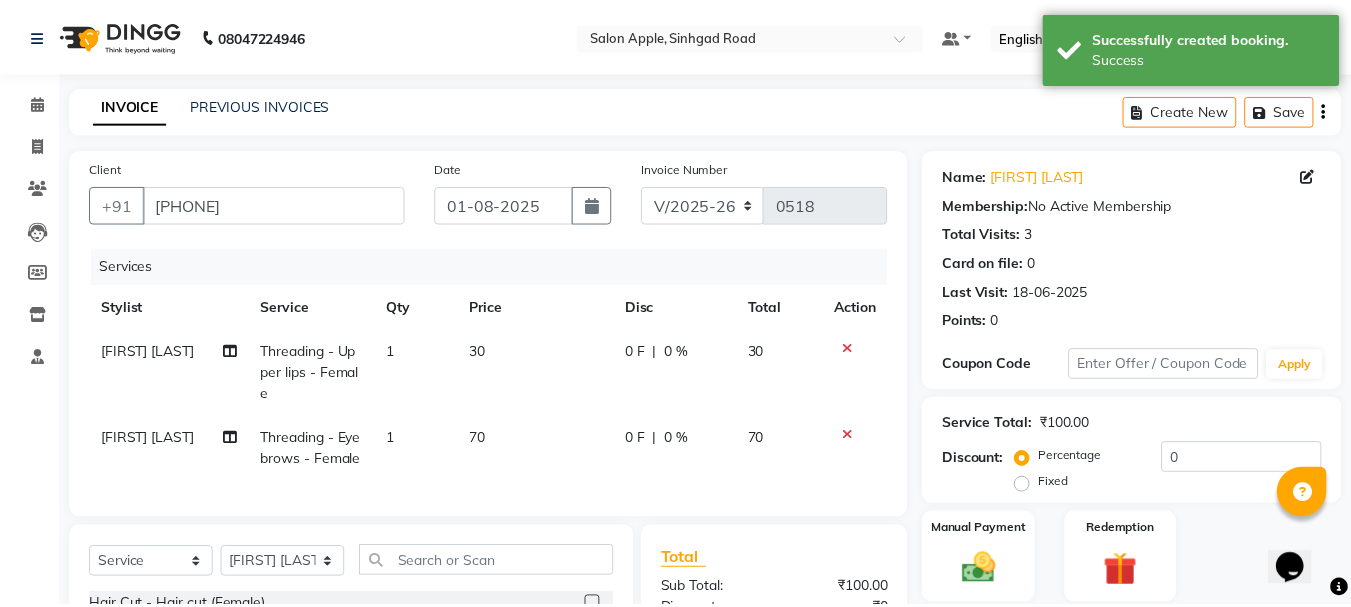 scroll, scrollTop: 281, scrollLeft: 0, axis: vertical 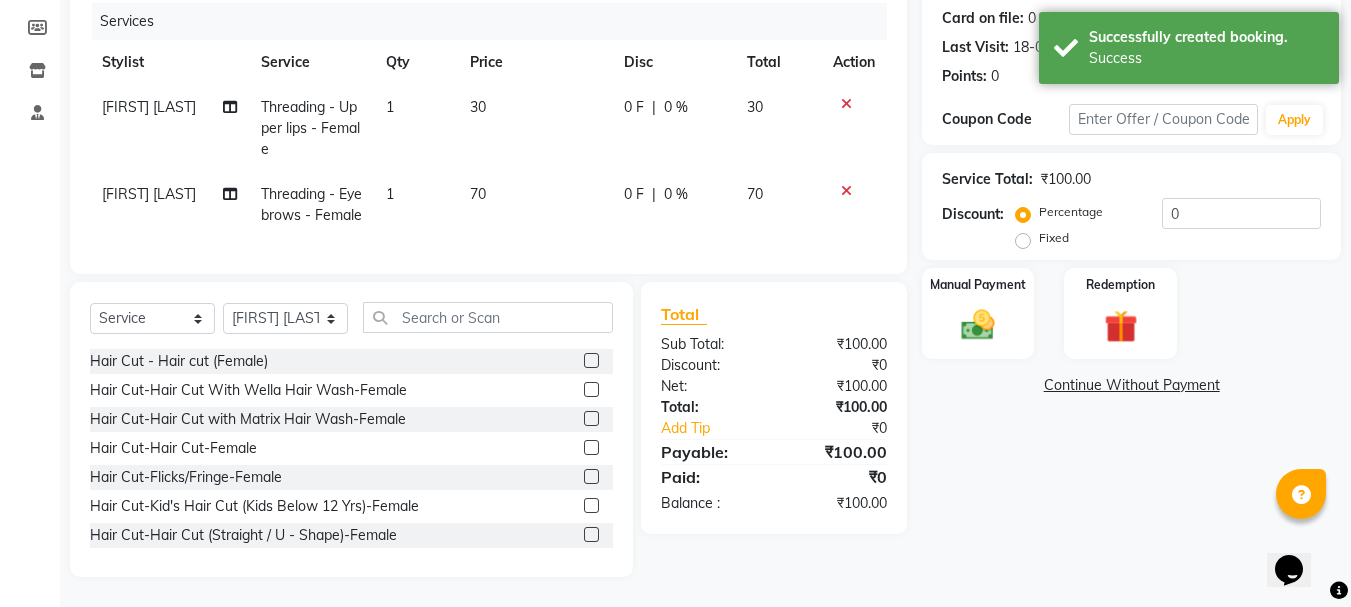 drag, startPoint x: 999, startPoint y: 303, endPoint x: 1049, endPoint y: 322, distance: 53.488316 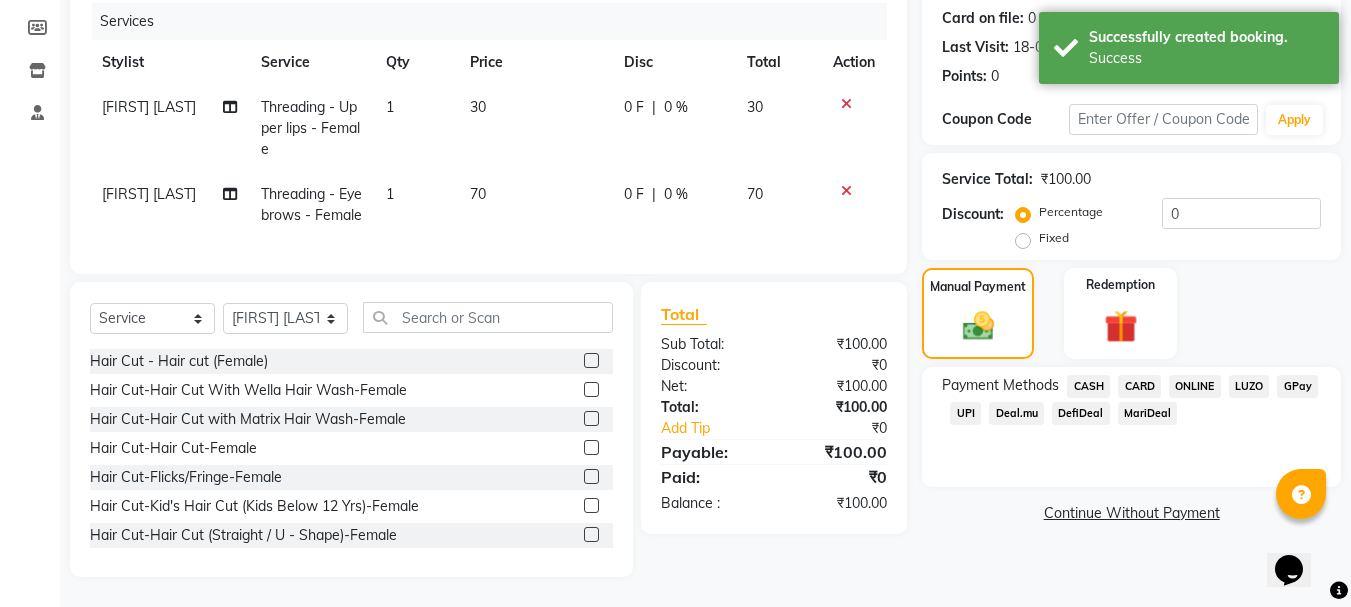 click on "ONLINE" 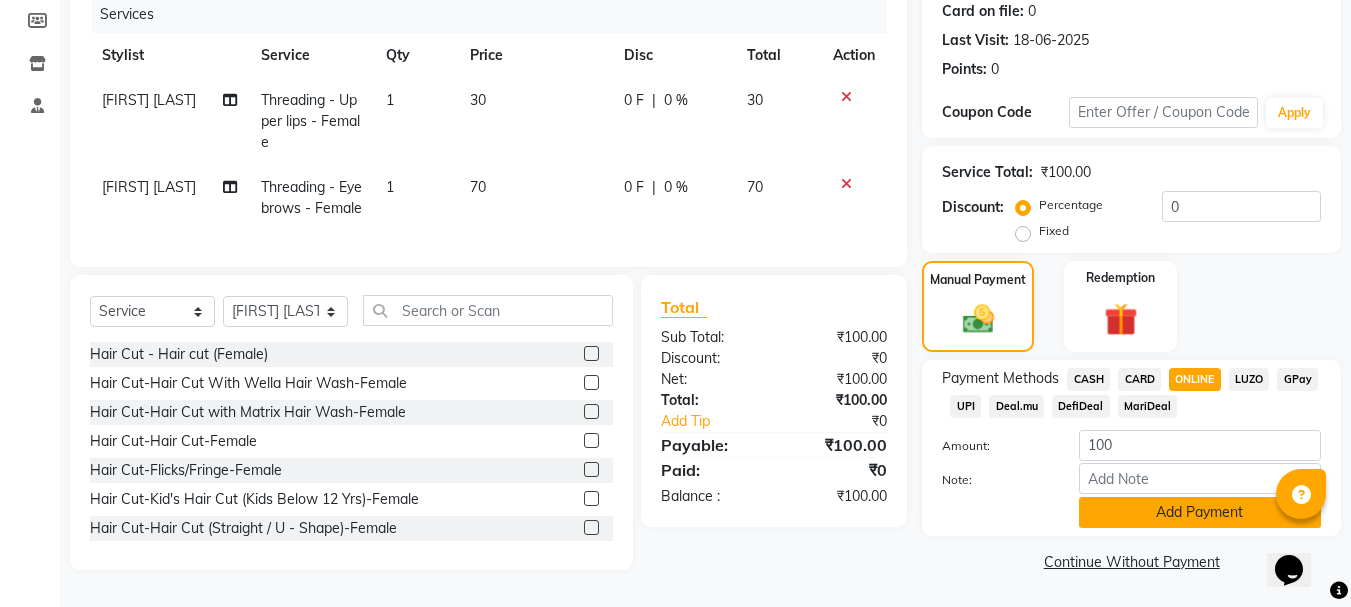 click on "Add Payment" 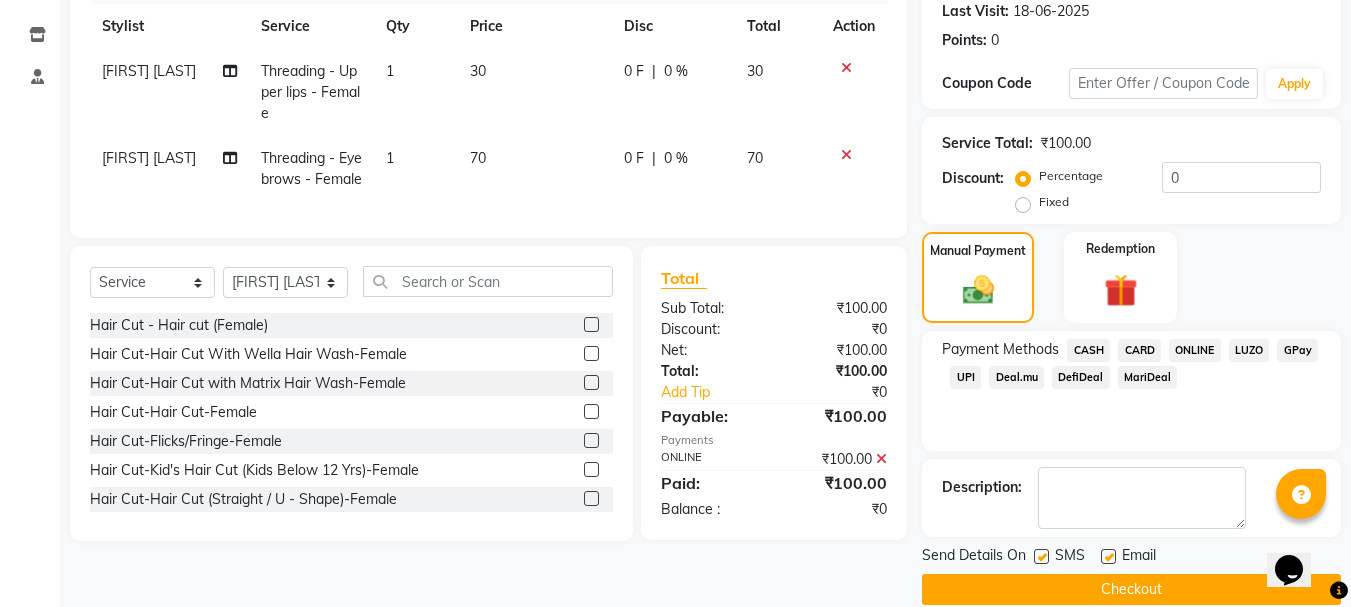 click on "Checkout" 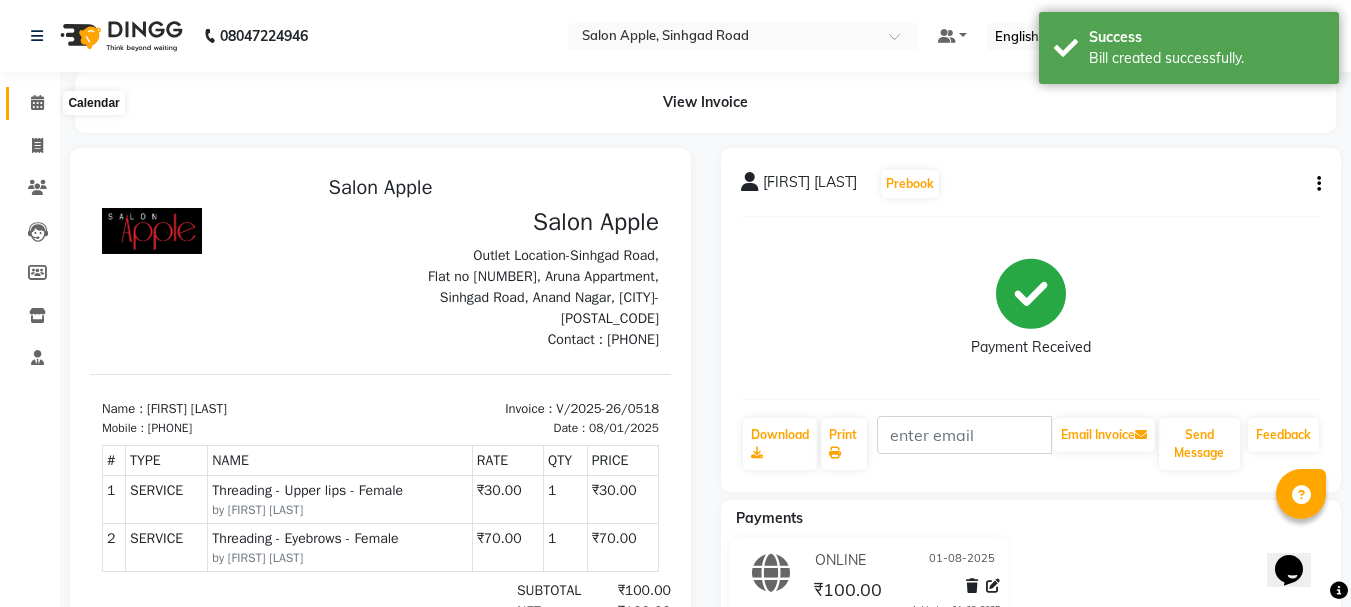 scroll, scrollTop: 0, scrollLeft: 0, axis: both 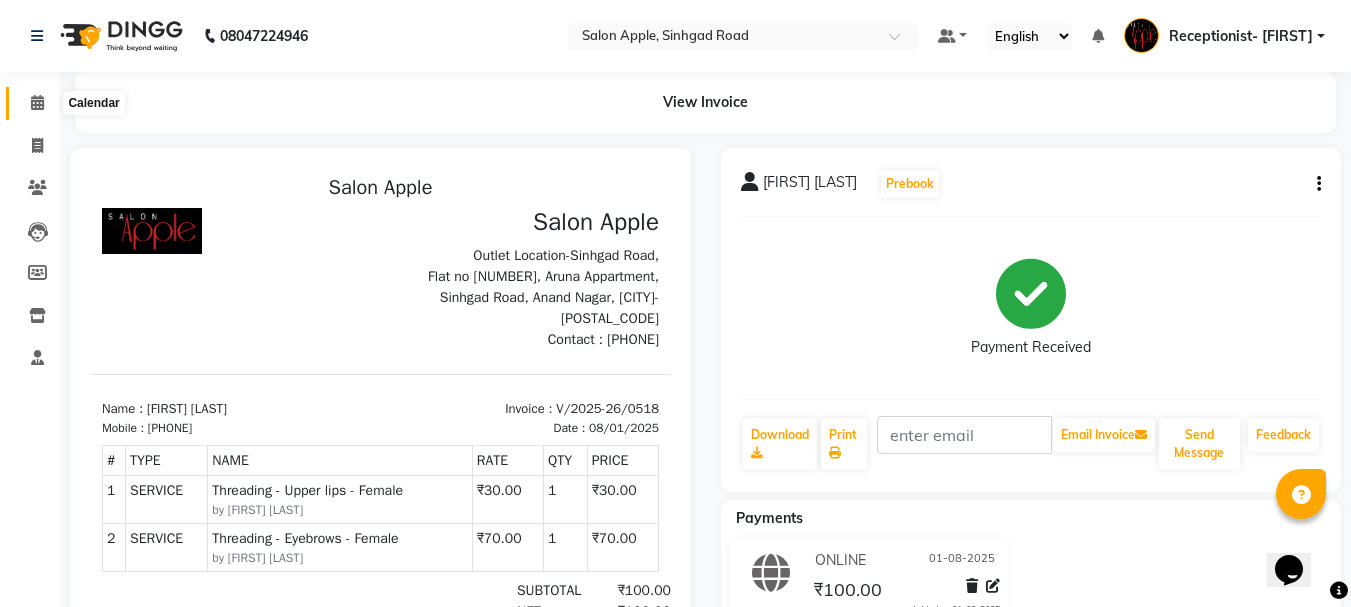 click 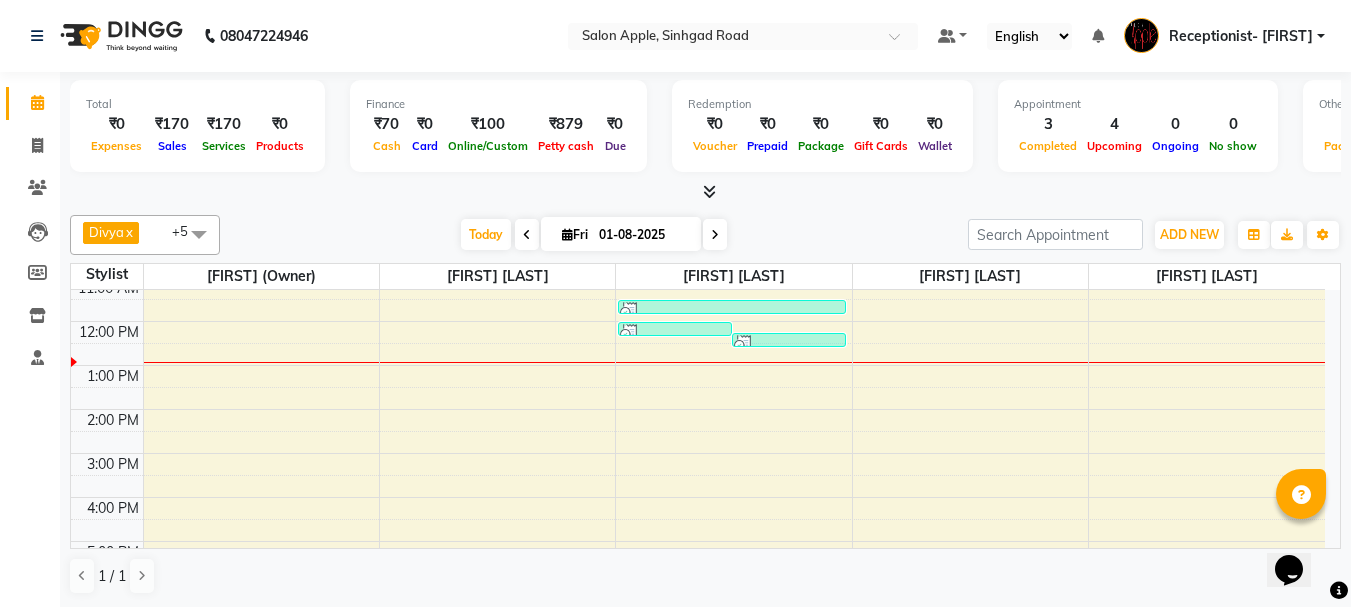 scroll, scrollTop: 100, scrollLeft: 0, axis: vertical 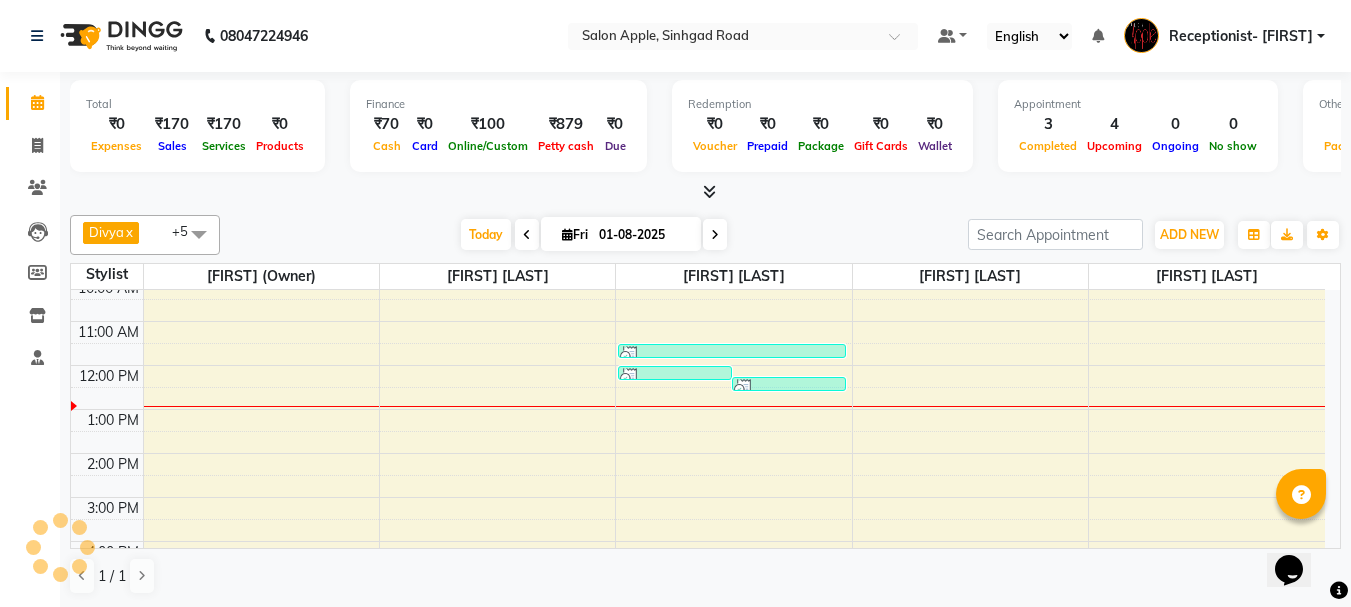 click on "[TIME] [TIME] [TIME] [TIME] [TIME] [TIME] [TIME] [TIME] [TIME] [TIME] [TIME] [TIME] [TIME]     [FIRST] [LAST], TK03, [TIME]-[TIME], Threading - Eyebrows - Female     [FIRST] [LAST], TK03, [TIME]-[TIME], Threading - Upper lips - Female             [FIRST] [LAST], TK01, [TIME]-[TIME], 3G (stripless)brazilian wax - Under arms - Female             [FIRST] [LAST], TK01, [TIME]-[TIME], Pedicure - Classic pedicure - Female     [FIRST] [LAST], TK02, [TIME]-[TIME], Threading - Eyebrows - Female             [FIRST] [LAST], TK01, [TIME]-[TIME], Body Massage - Full body massage without steam - Female             [FIRST] [LAST], TK01, [TIME]-[TIME], 2g liposoluble flavoured waxing - Full hands - Female" at bounding box center [698, 475] 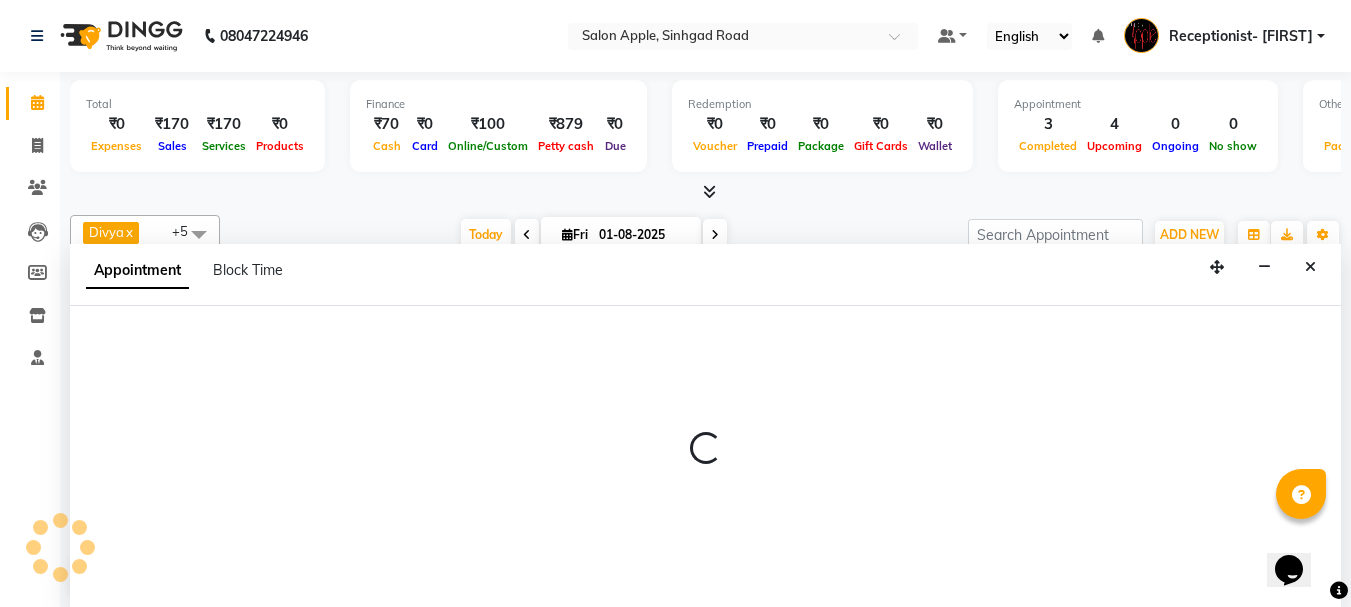 scroll, scrollTop: 1, scrollLeft: 0, axis: vertical 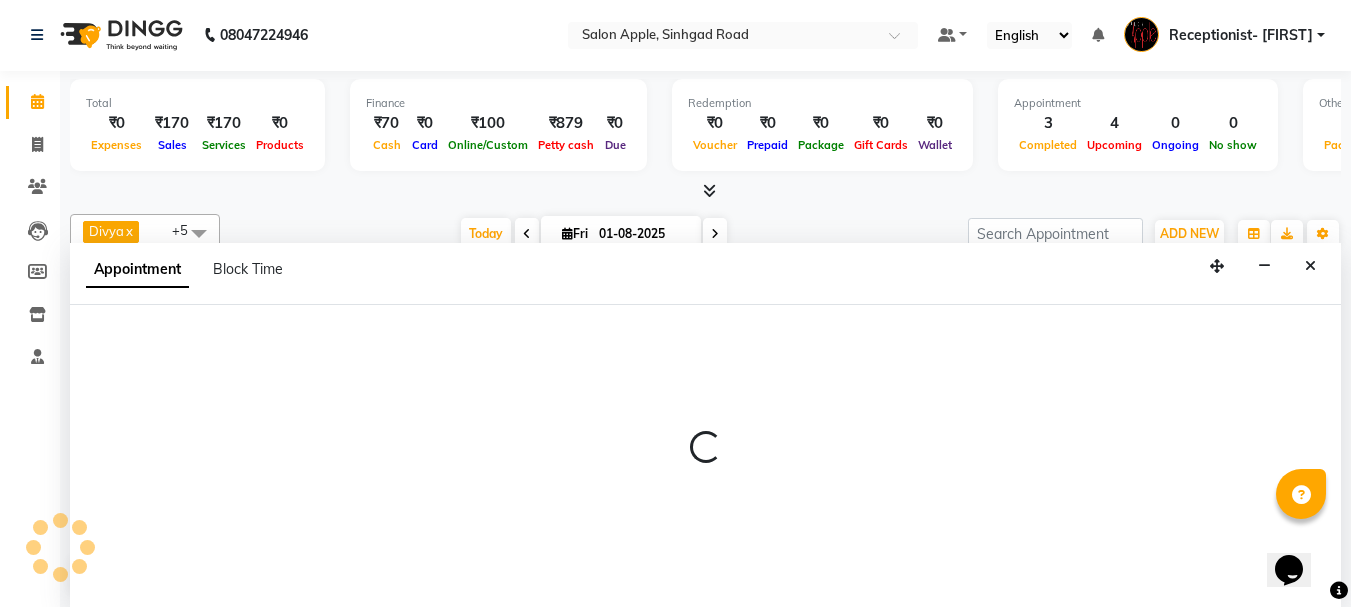 select on "50336" 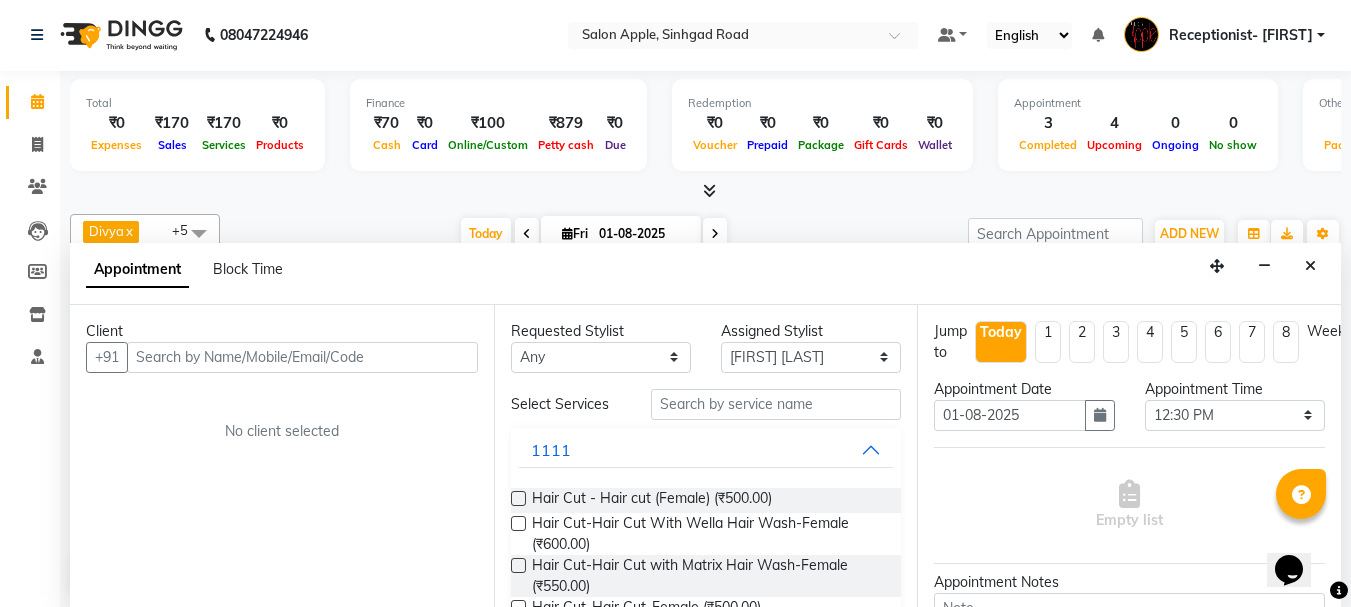 click at bounding box center [302, 357] 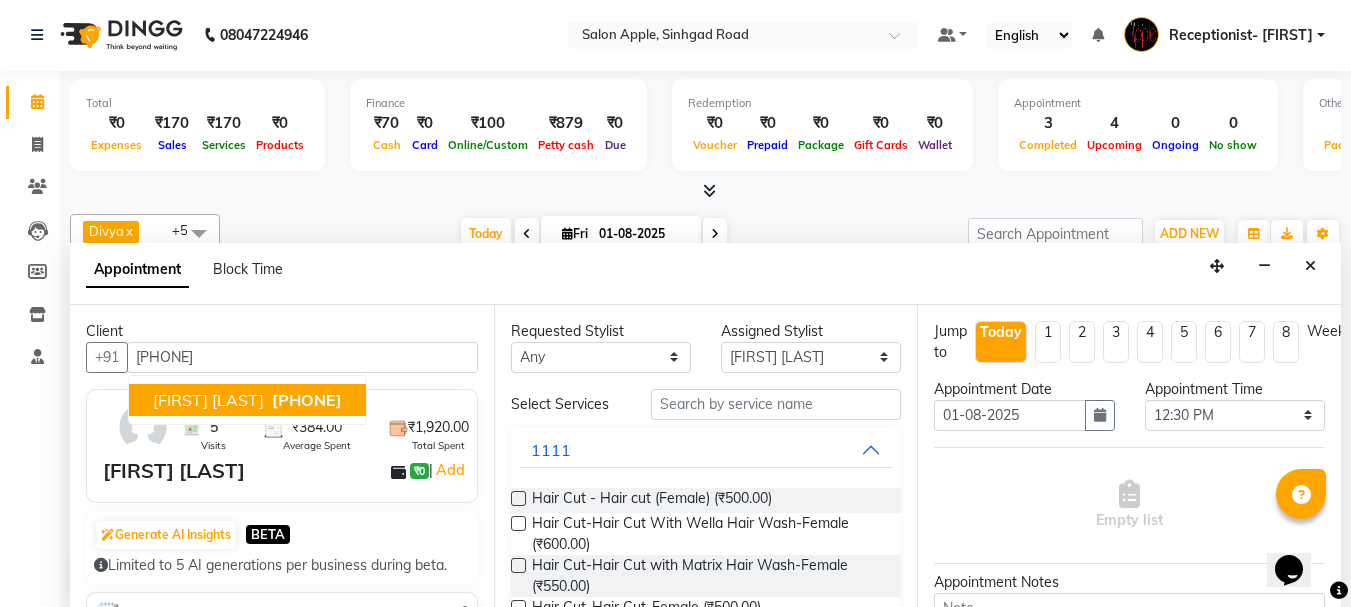 drag, startPoint x: 247, startPoint y: 407, endPoint x: 273, endPoint y: 407, distance: 26 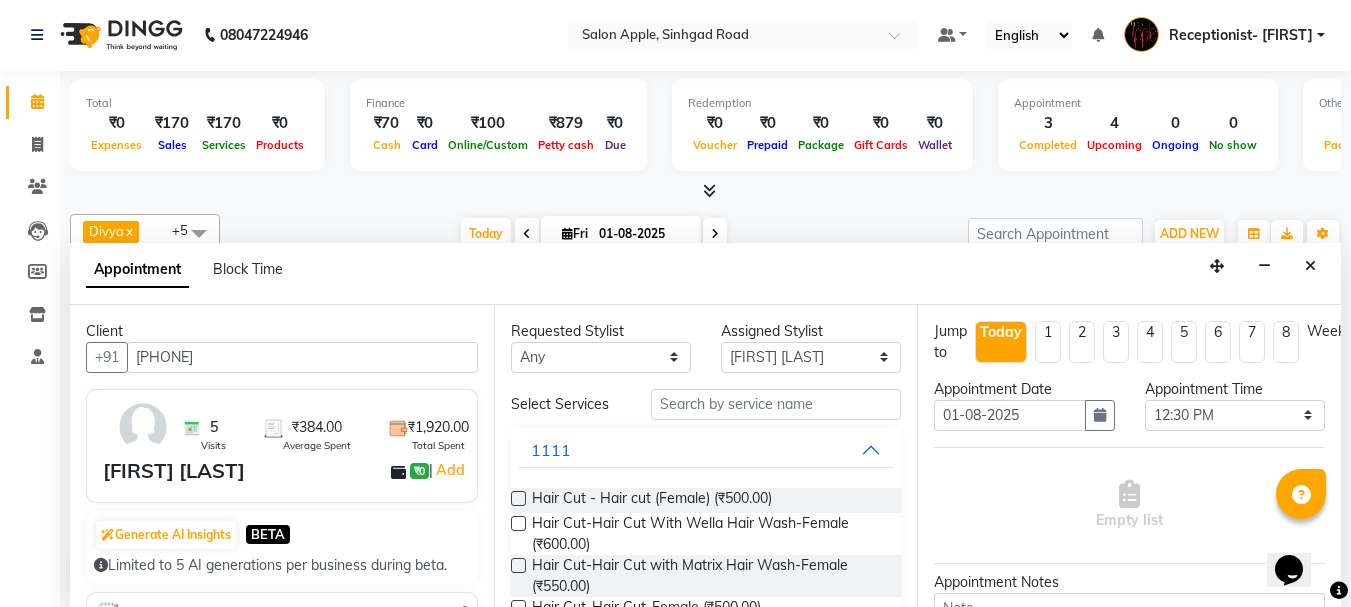 type on "[PHONE]" 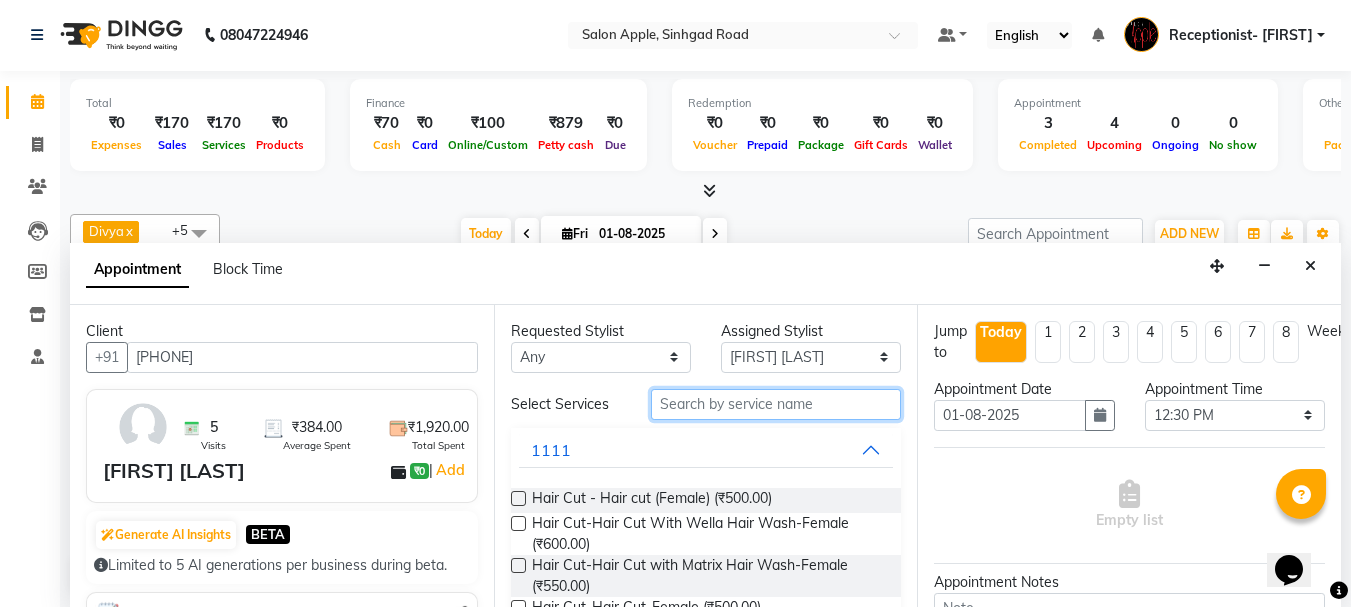 click at bounding box center [776, 404] 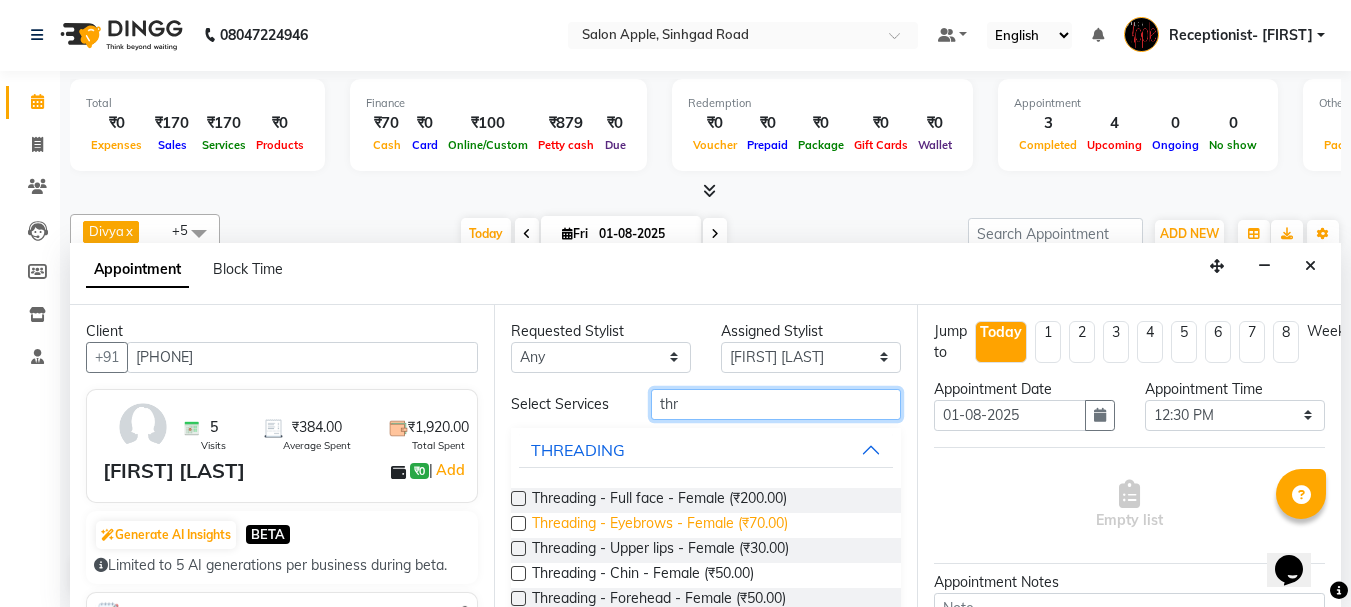 type on "thr" 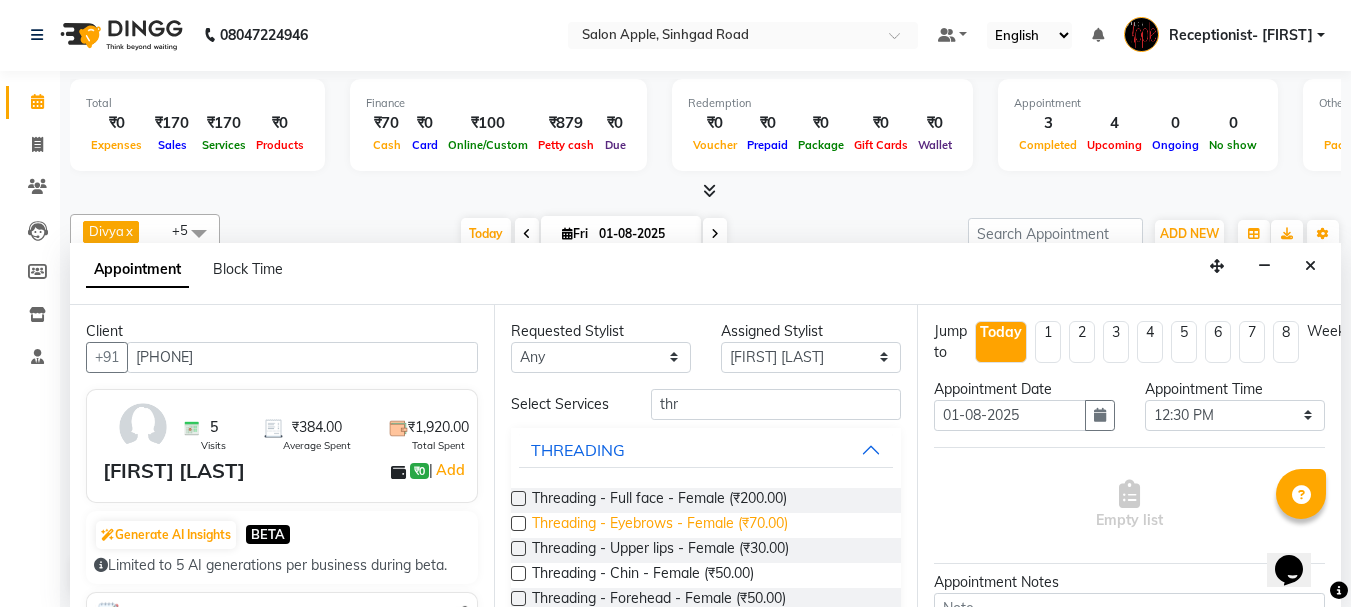 click on "Threading - Eyebrows - Female (₹70.00)" at bounding box center (660, 525) 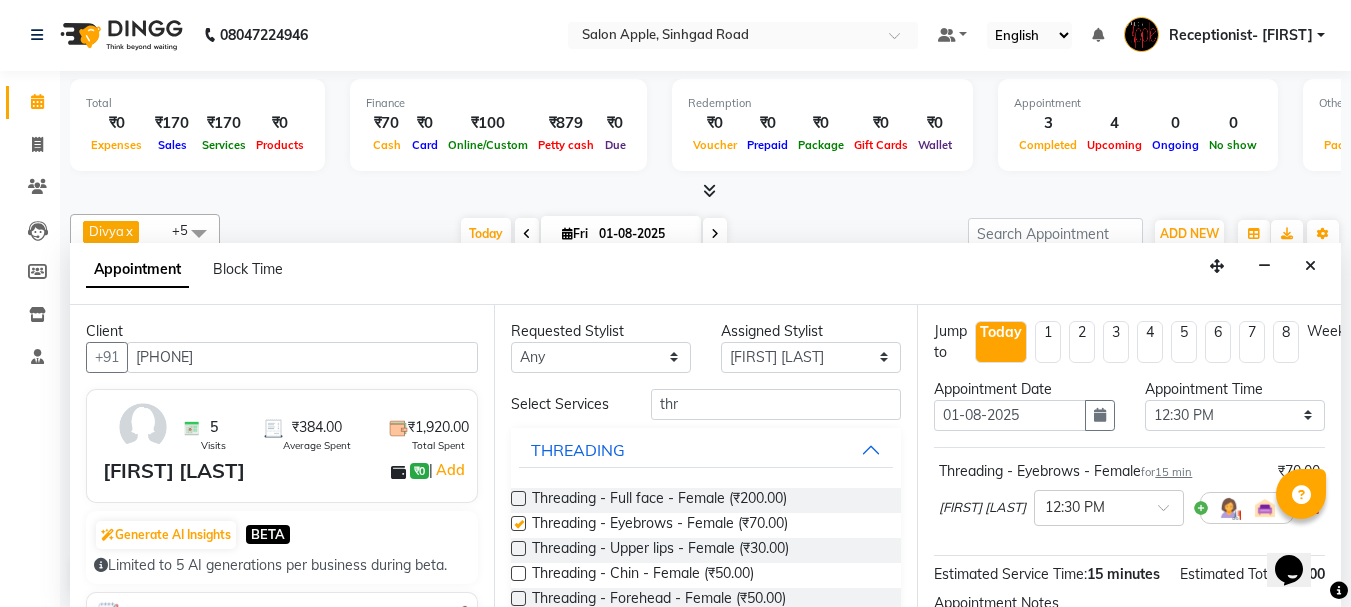 checkbox on "false" 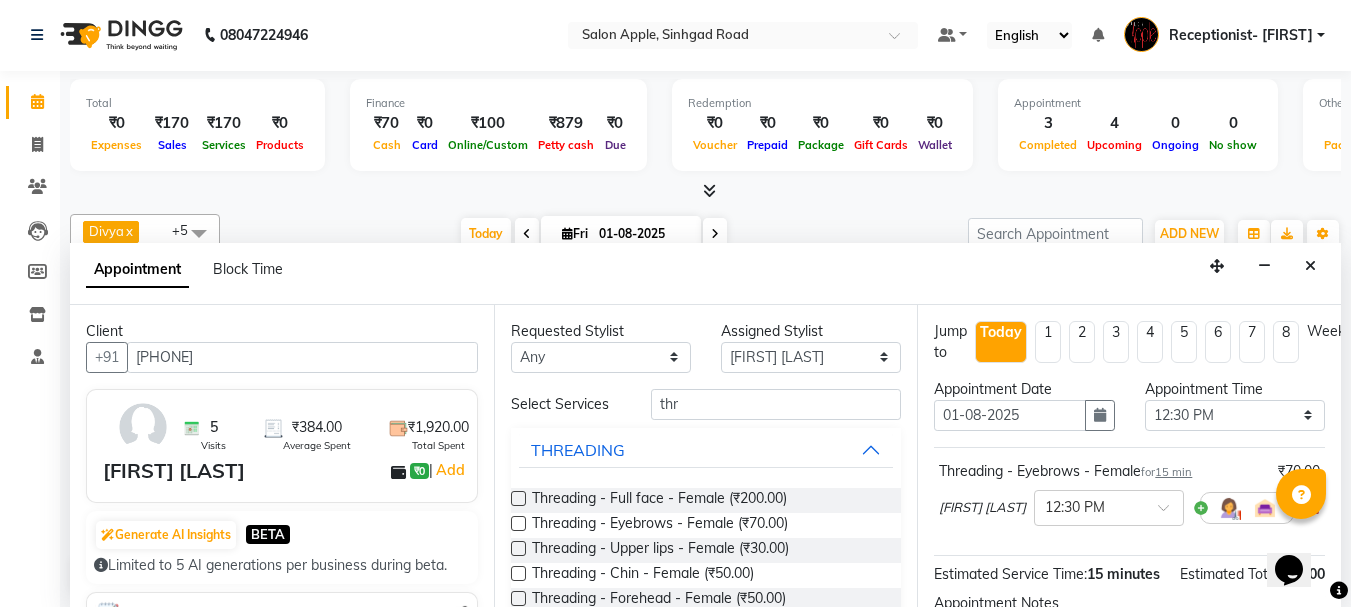 scroll, scrollTop: 263, scrollLeft: 0, axis: vertical 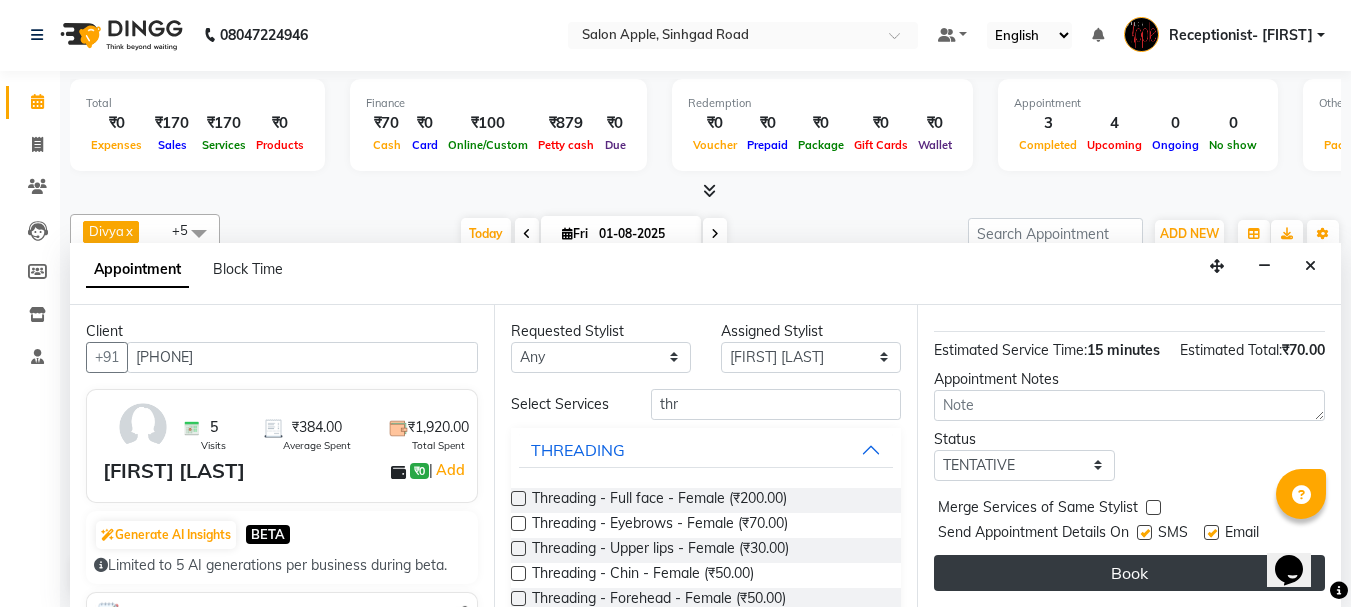 click on "Book" at bounding box center [1129, 573] 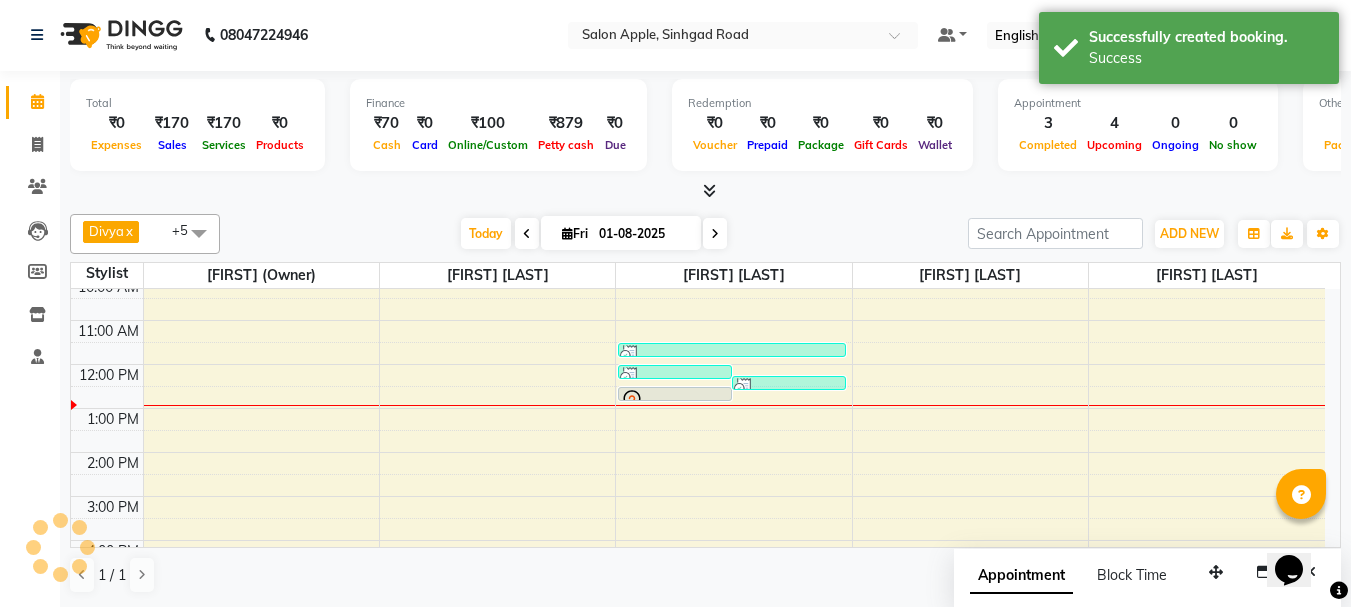 scroll, scrollTop: 0, scrollLeft: 0, axis: both 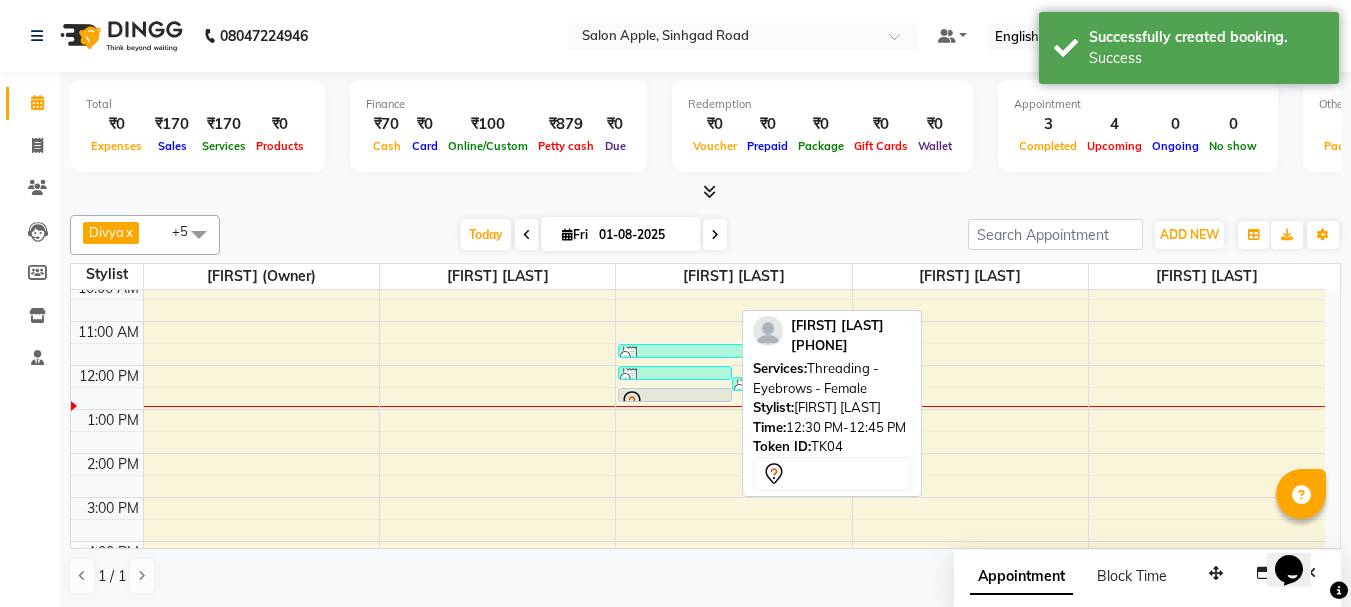 click at bounding box center [675, 402] 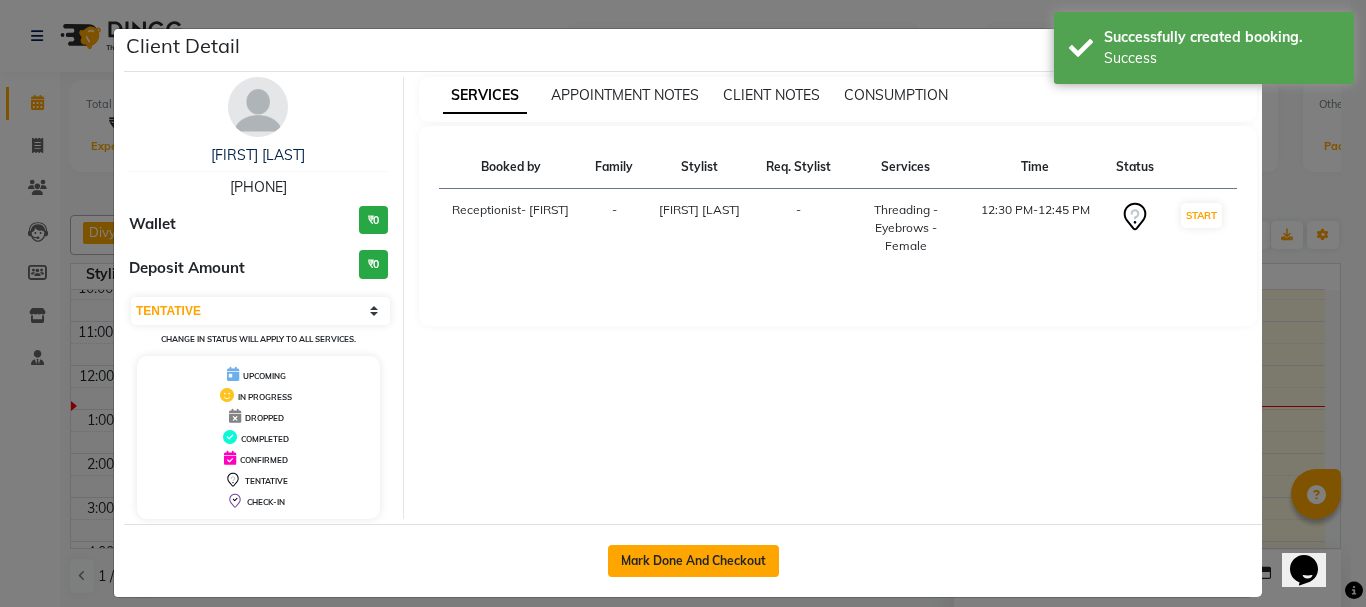click on "Mark Done And Checkout" 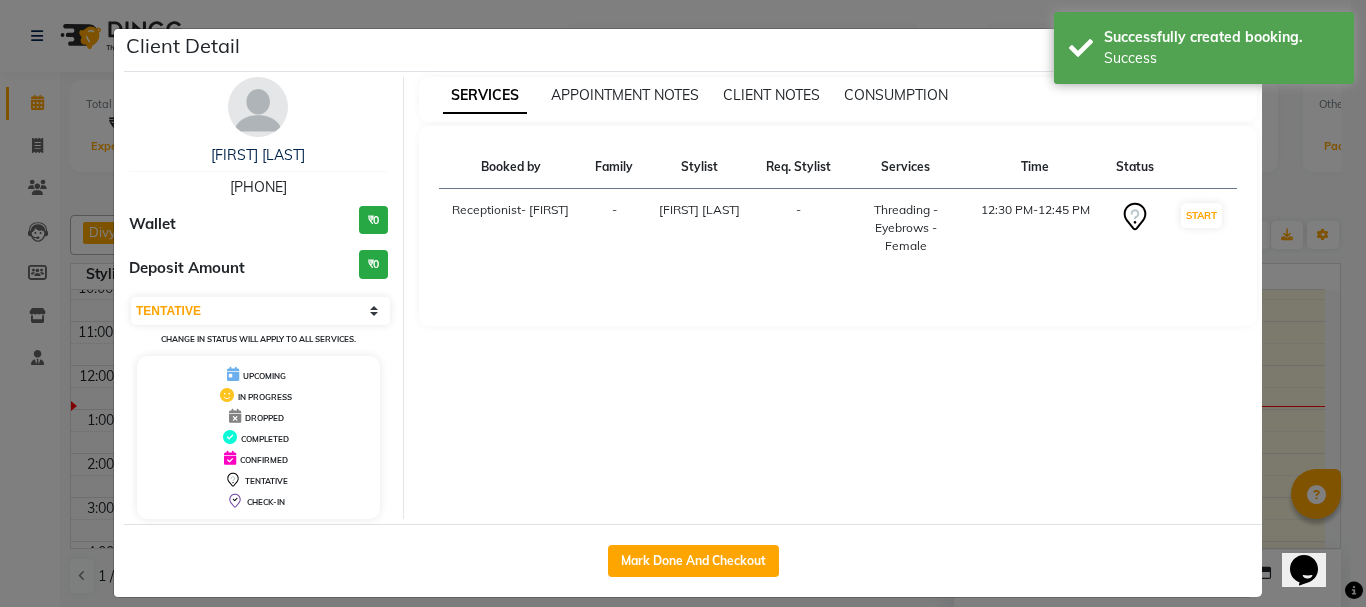 select on "service" 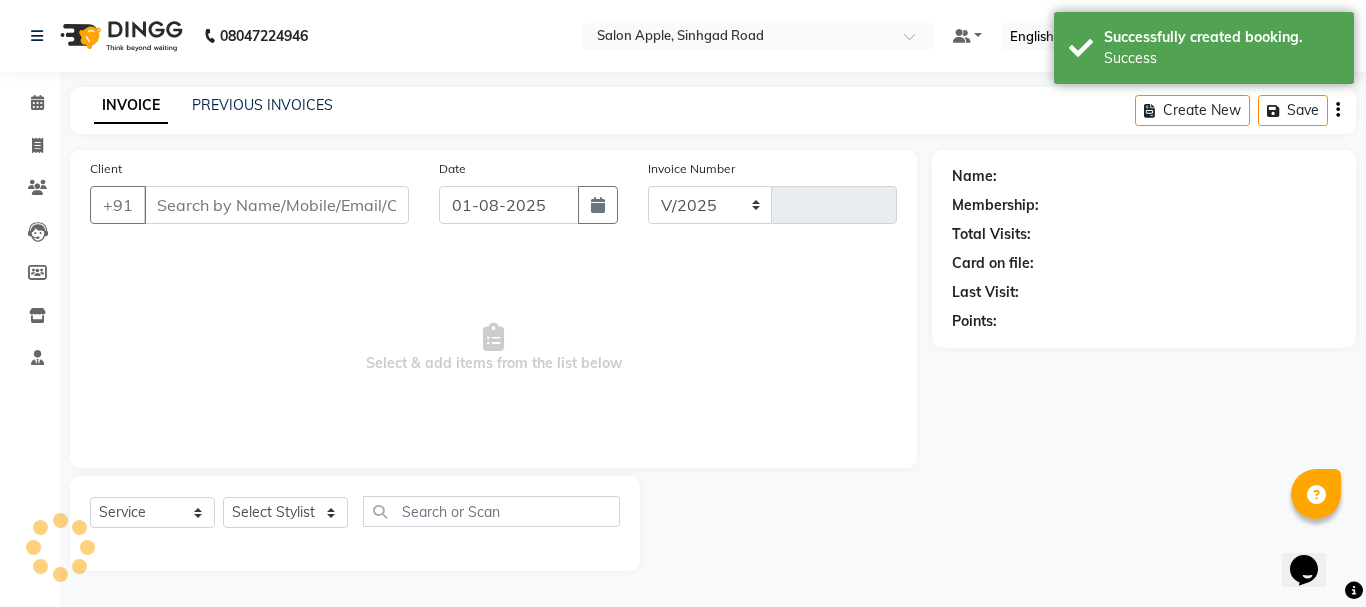 select on "645" 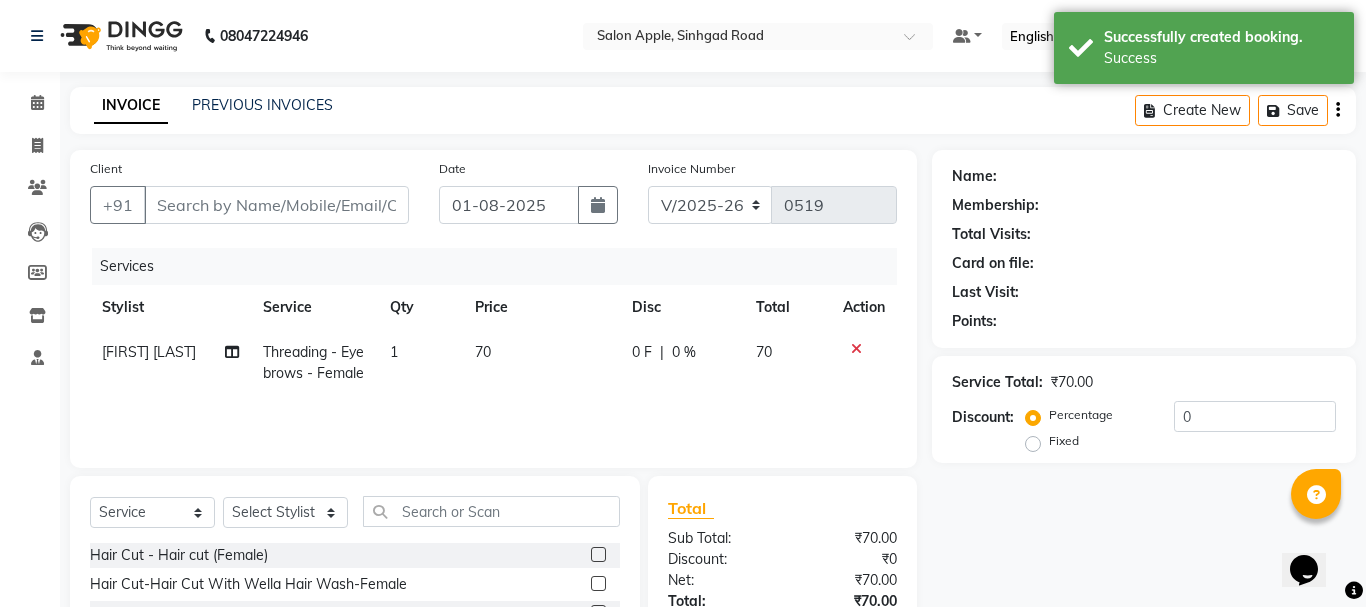 type on "[PHONE]" 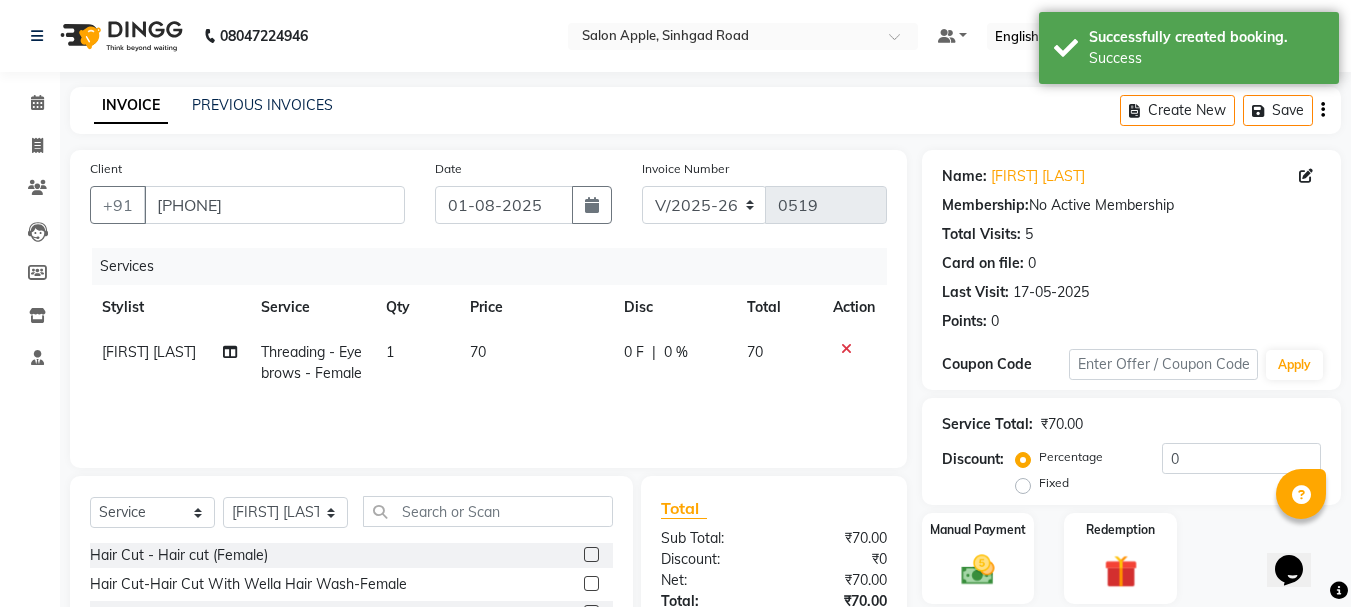 scroll, scrollTop: 194, scrollLeft: 0, axis: vertical 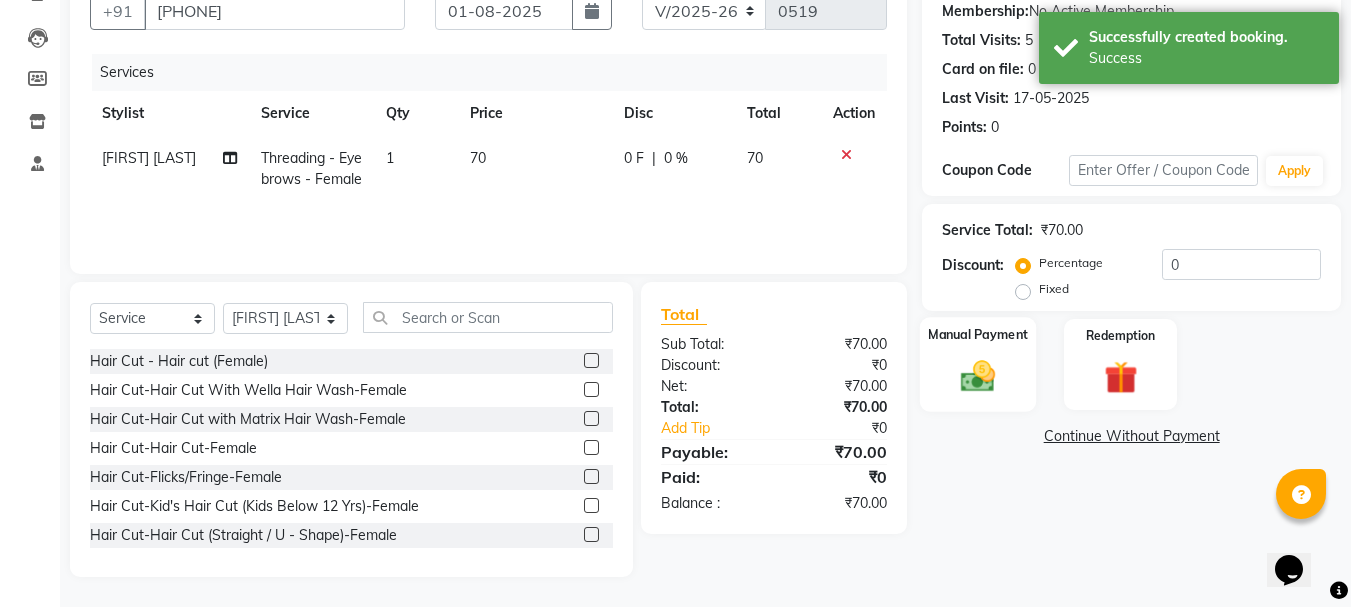 click on "Manual Payment" 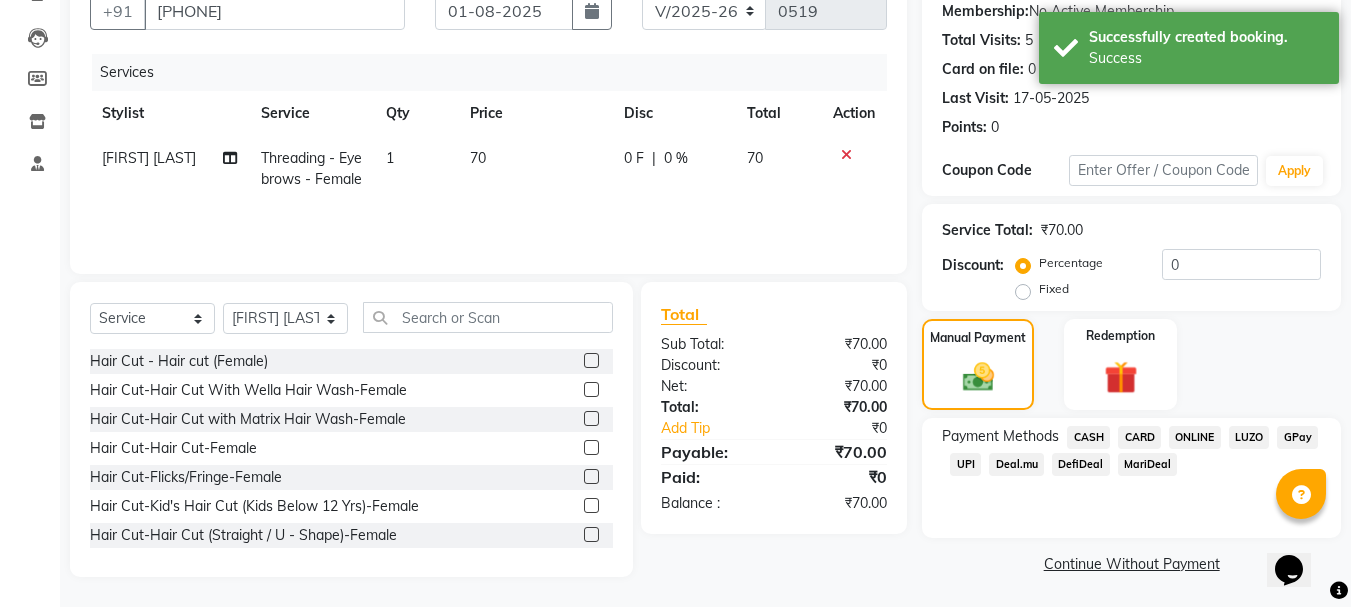 click on "CASH" 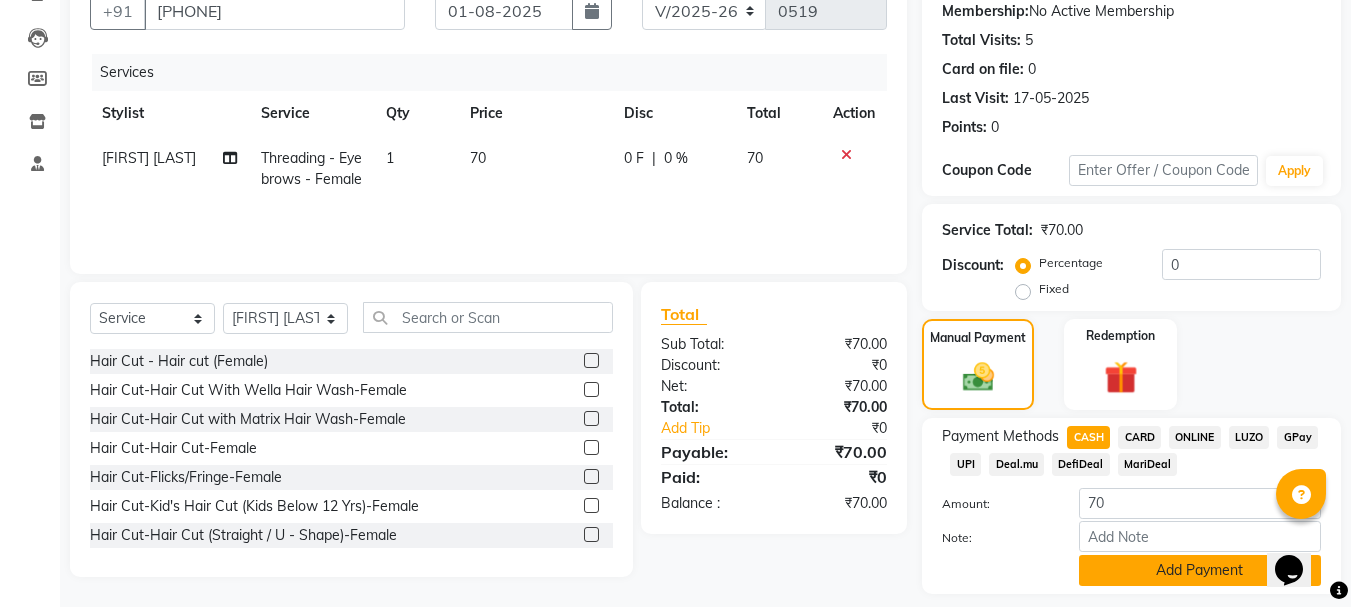 click on "Add Payment" 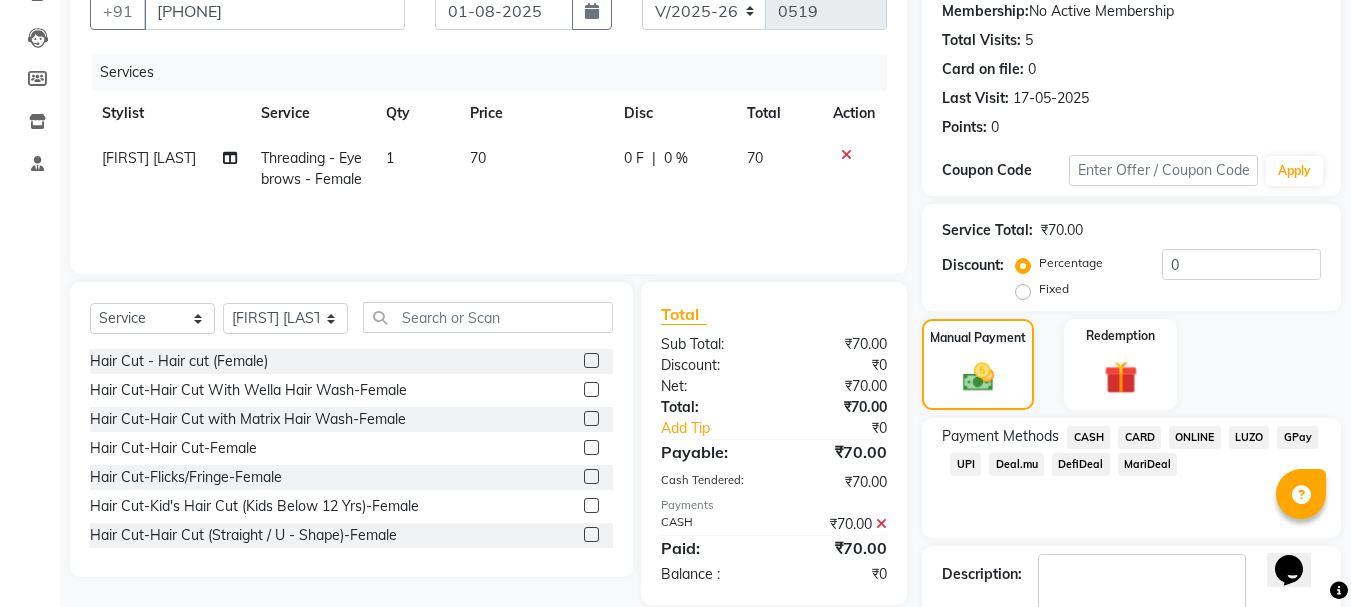 scroll, scrollTop: 309, scrollLeft: 0, axis: vertical 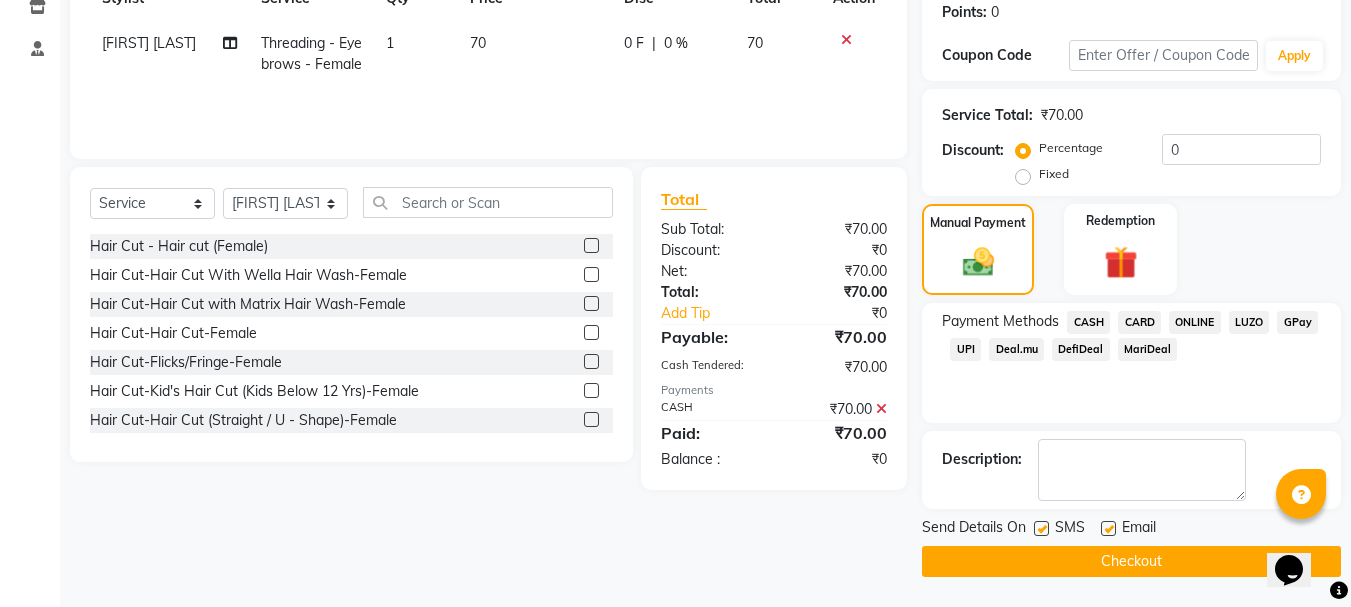click on "Checkout" 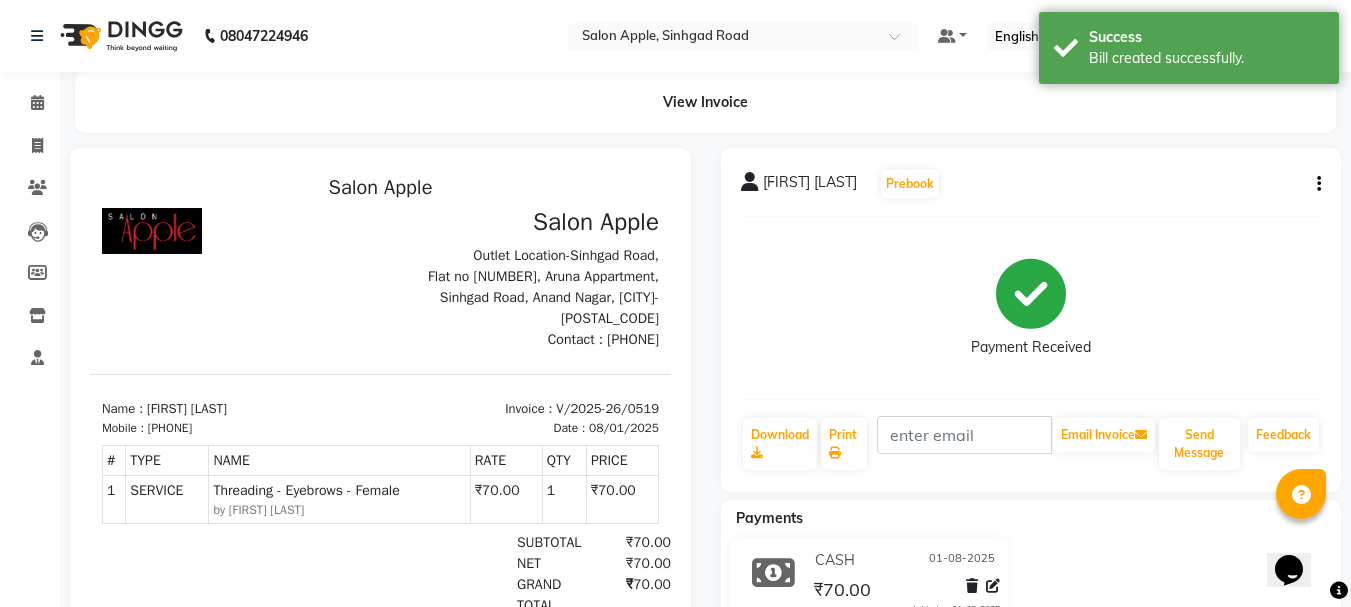 scroll, scrollTop: 0, scrollLeft: 0, axis: both 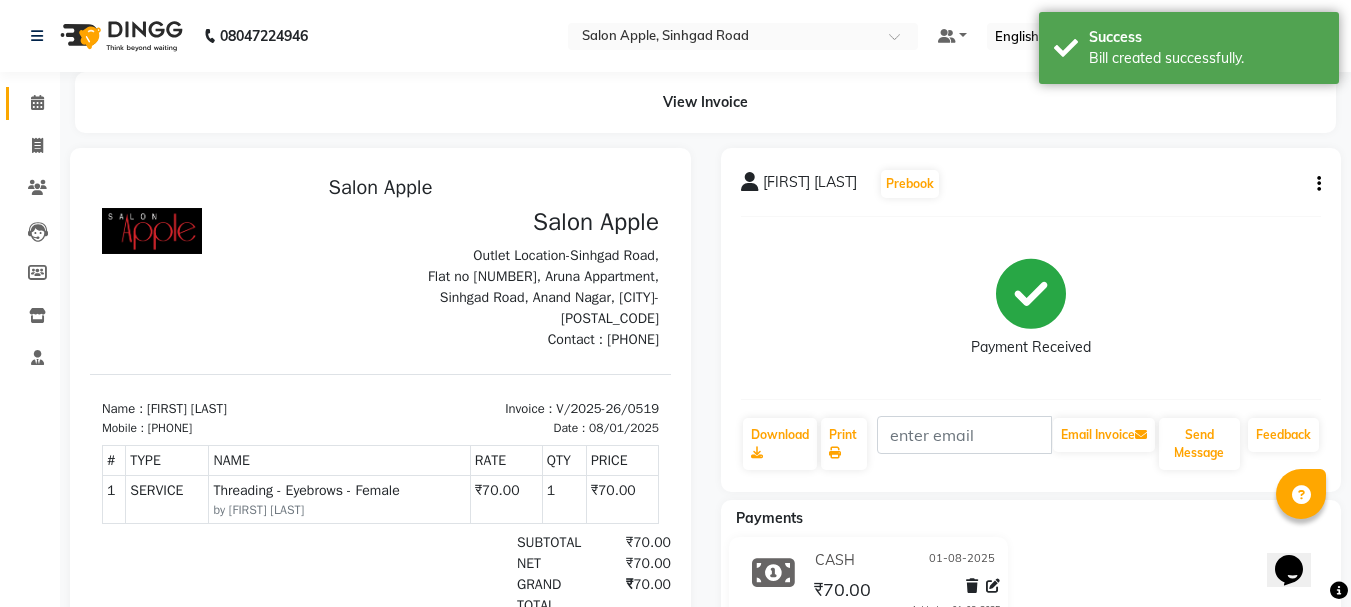 click 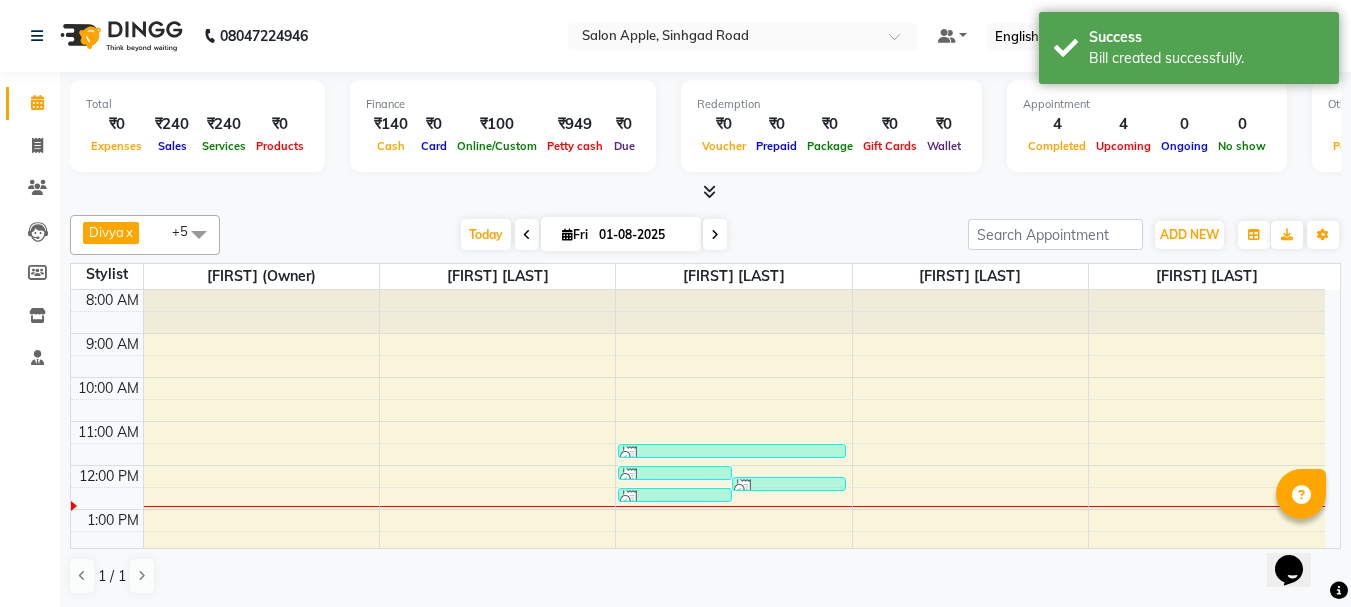 scroll, scrollTop: 313, scrollLeft: 0, axis: vertical 